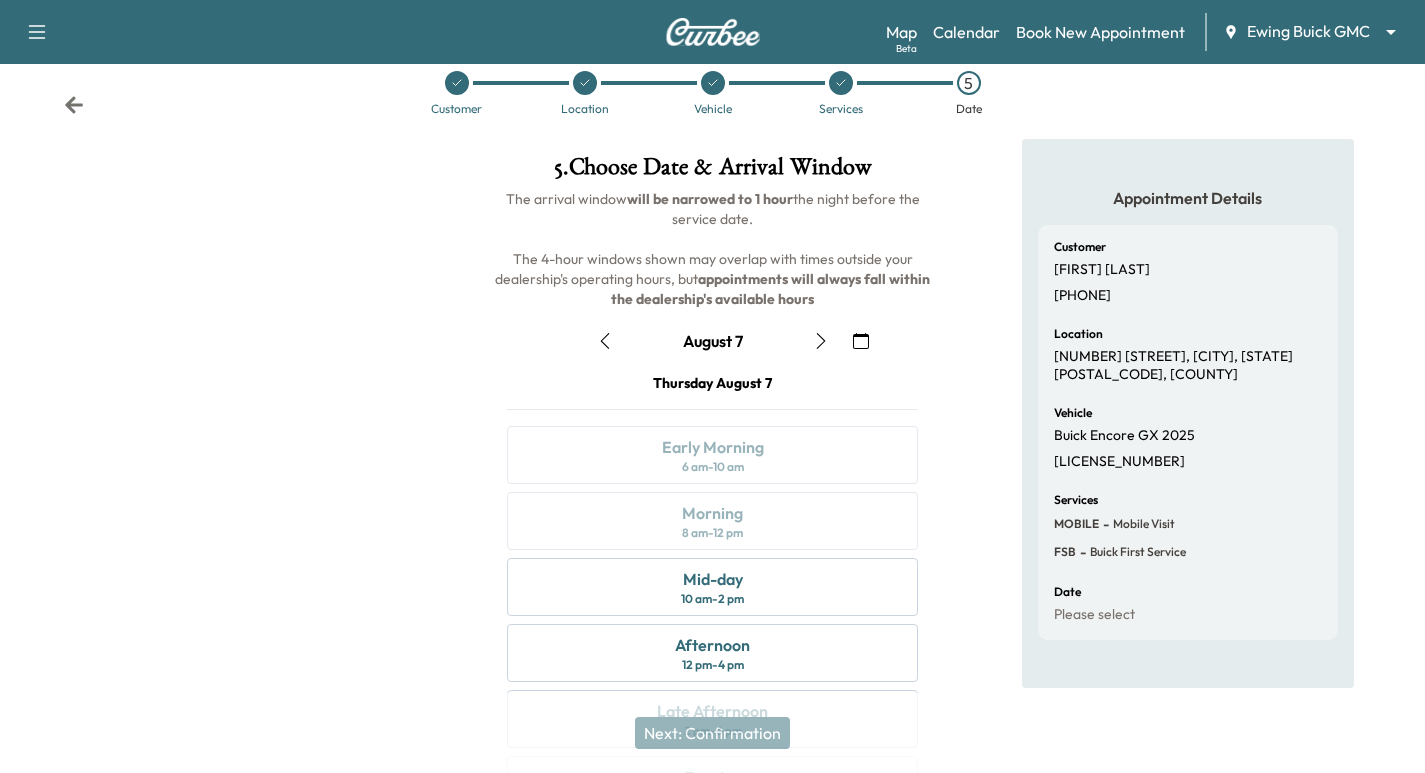 scroll, scrollTop: 0, scrollLeft: 0, axis: both 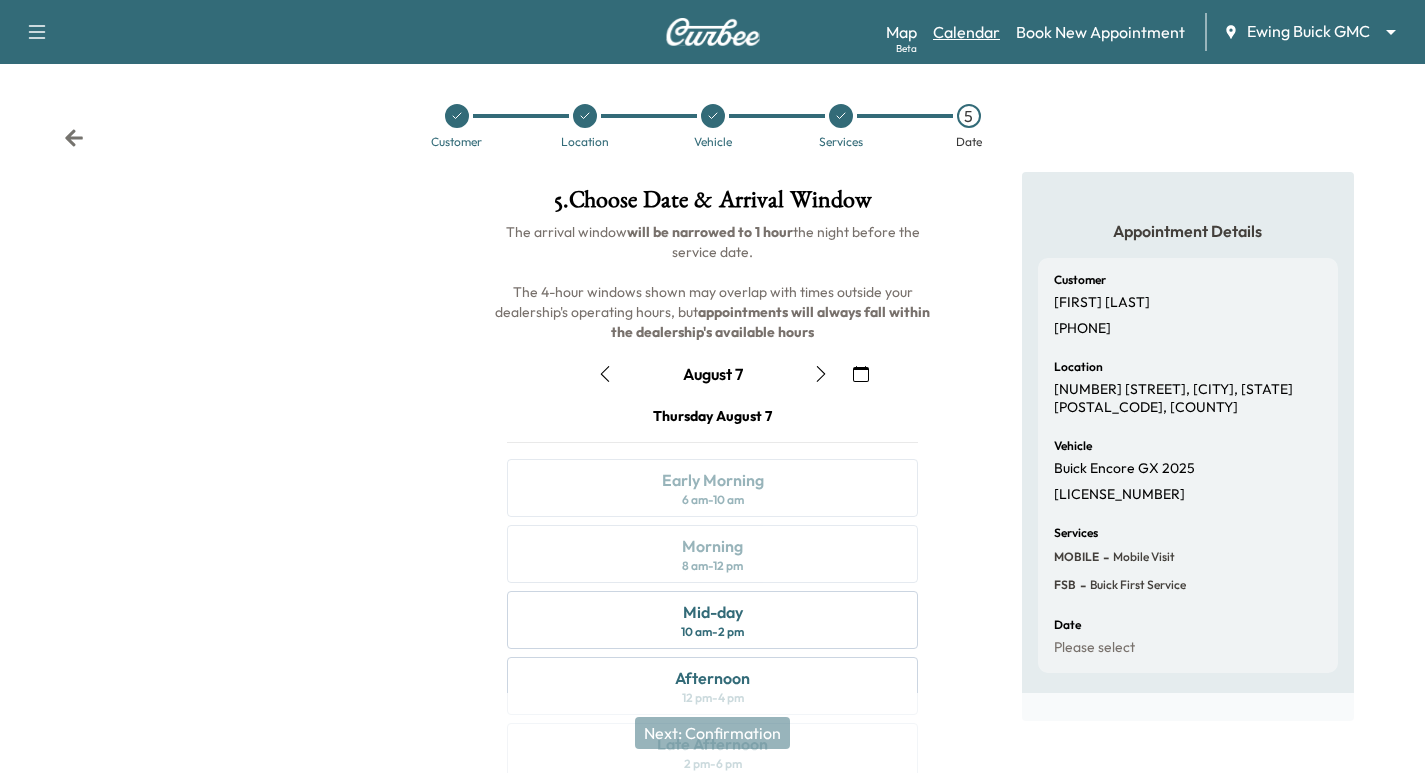 click on "Calendar" at bounding box center [966, 32] 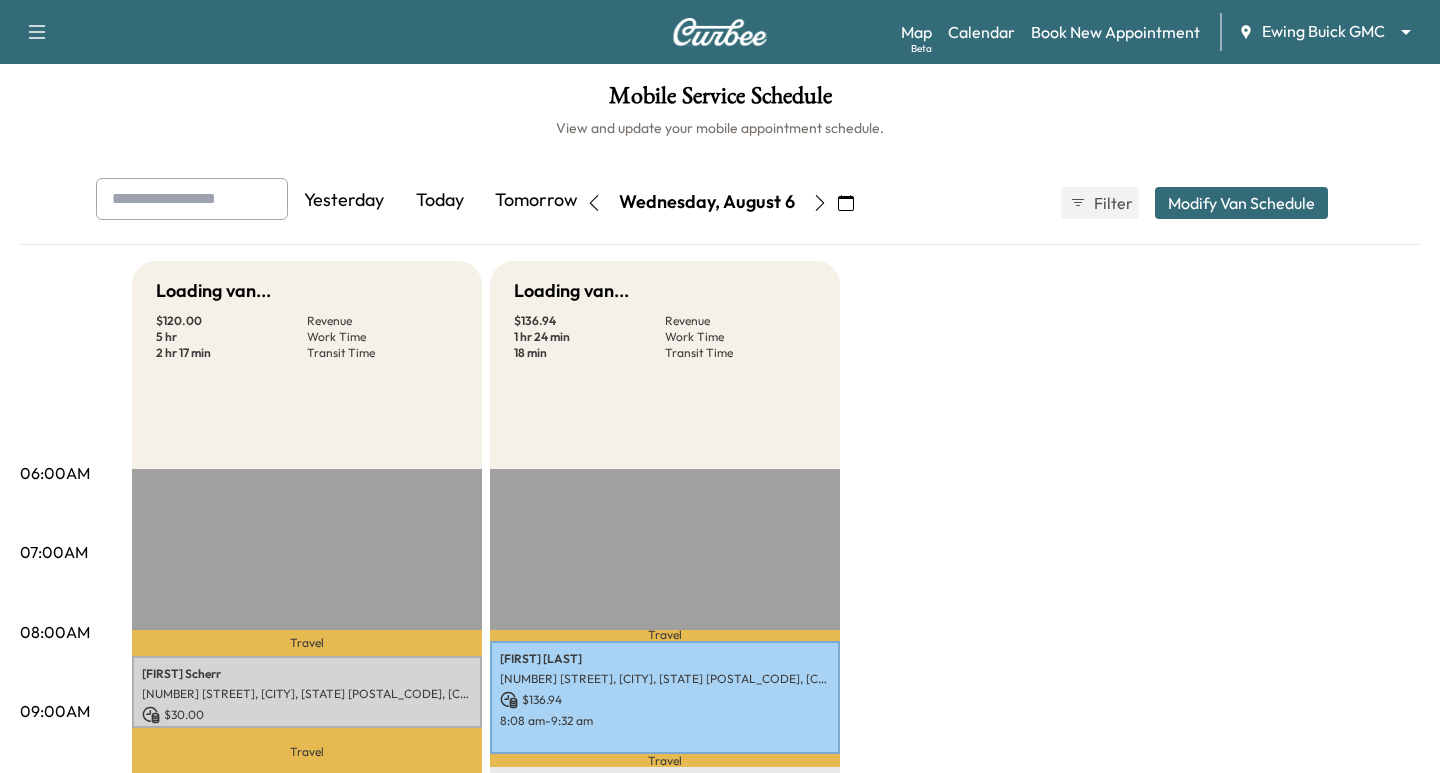 click on "Support Log Out Map Beta Calendar Book New Appointment Ewing Buick GMC ******** ​ Mobile Service Schedule View and update your mobile appointment schedule. Yesterday Today Tomorrow Wednesday, August 06 August 2025 S M T W T F S   27   28   29   30   31   1   2   3   4   5   6   7   8   9   10   11   12   13   14   15   16   17   18   19   20   21   22   23   24   25   26   27   28   29   30   31   1   2   3   4   5 Cancel Done Filter Modify Van Schedule Modify Van Schedule Van Schedule for  Wednesday, August 06, 2025 *  Schedule modified Shift Start Shift End Small Van *  Original Shift:   8:00 AM   -  8:15 AM 8:00 AM * Start 10:00 AM ** Start Inactive Last Modified by  [FIRST] [LAST]  @   2:35 PM  on August 05, 2025 Large Van 8:00 AM * Start 4:00 PM ** Start Inactive Cancel Save & Close 06:00AM 07:00AM 08:00AM 09:00AM 10:00AM 11:00AM 12:00PM 01:00PM 02:00PM 03:00PM 04:00PM 05:00PM 06:00PM 07:00PM 08:00PM 09:00PM 10:00PM Loading van... $ 120.00 Revenue 5 hr Work Time 2 hr 17 min Transit Time Travel" at bounding box center [720, 386] 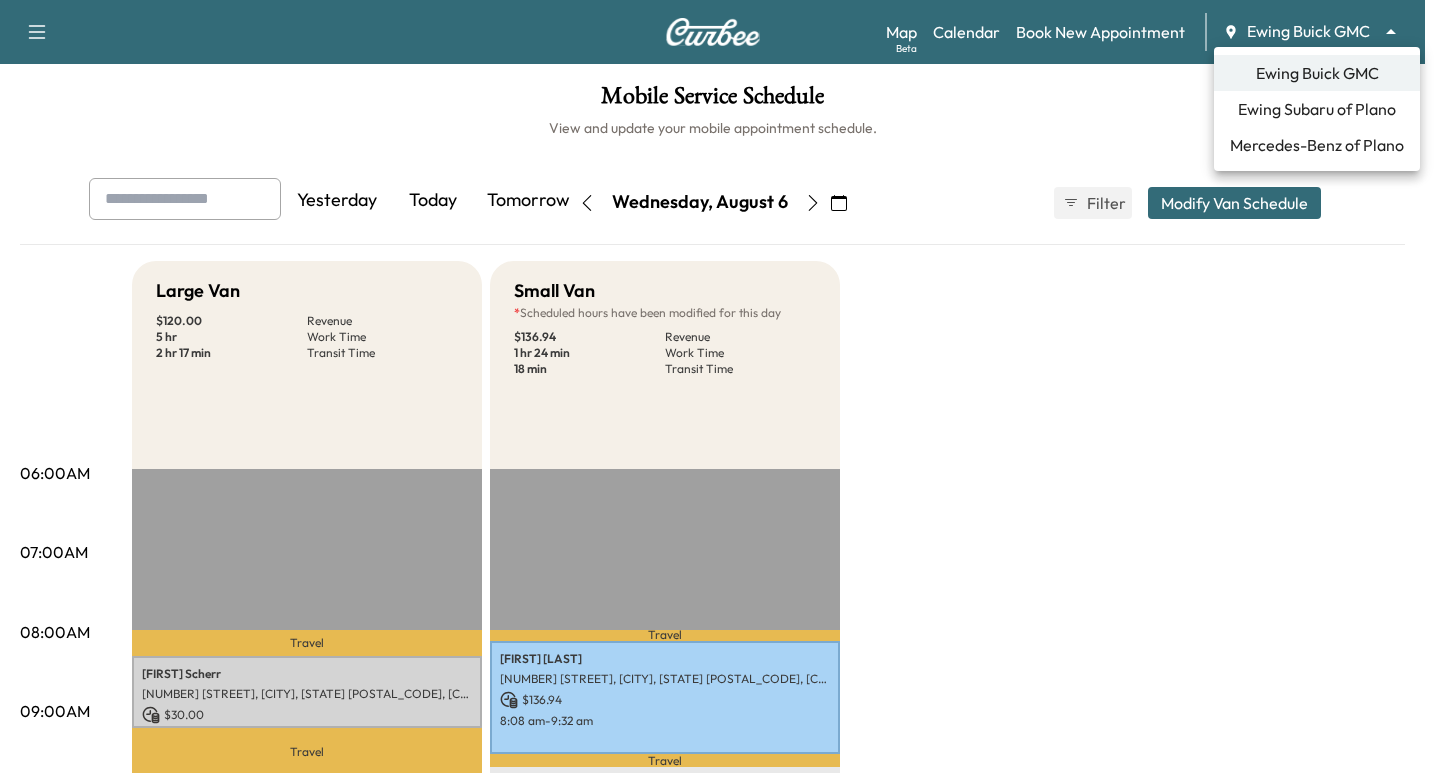 click on "Ewing Subaru of Plano" at bounding box center [1317, 109] 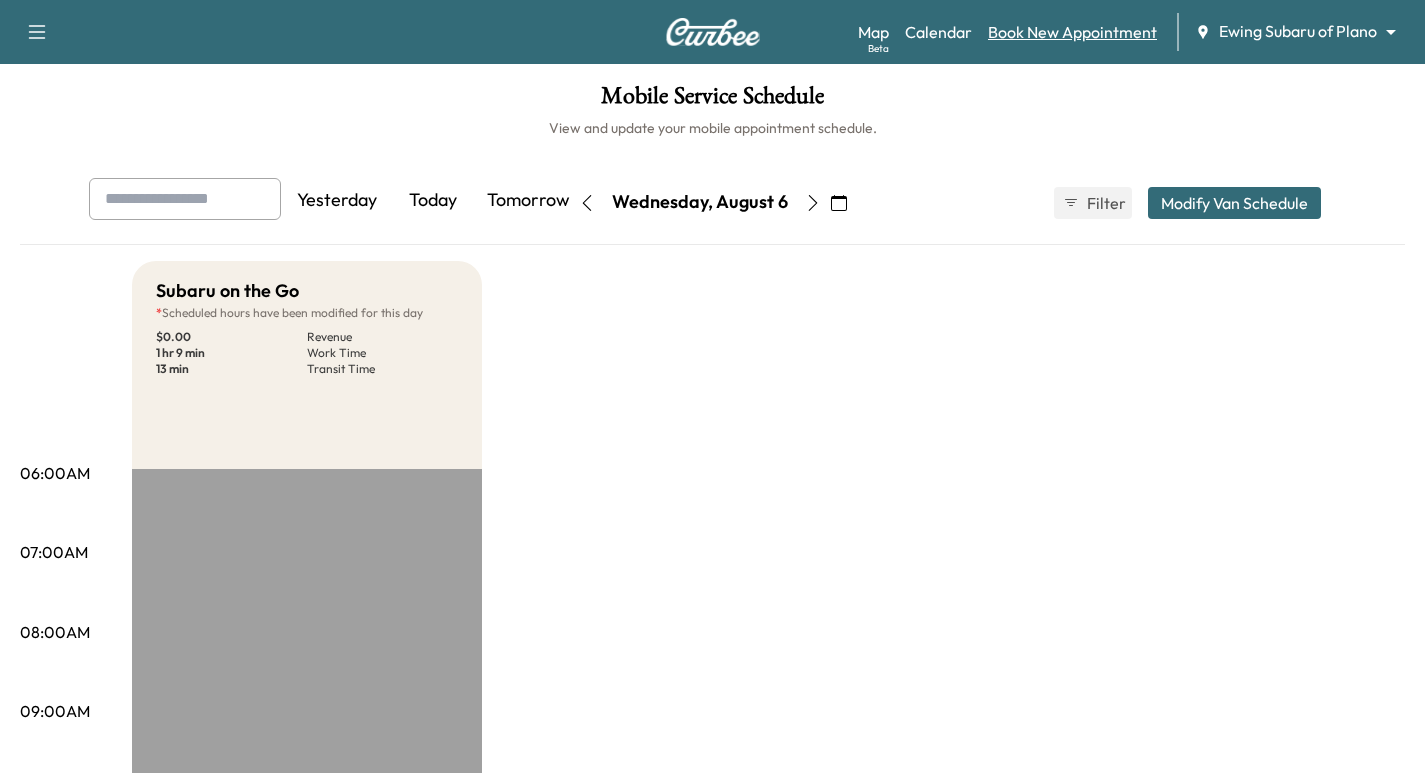 click on "Book New Appointment" at bounding box center (1072, 32) 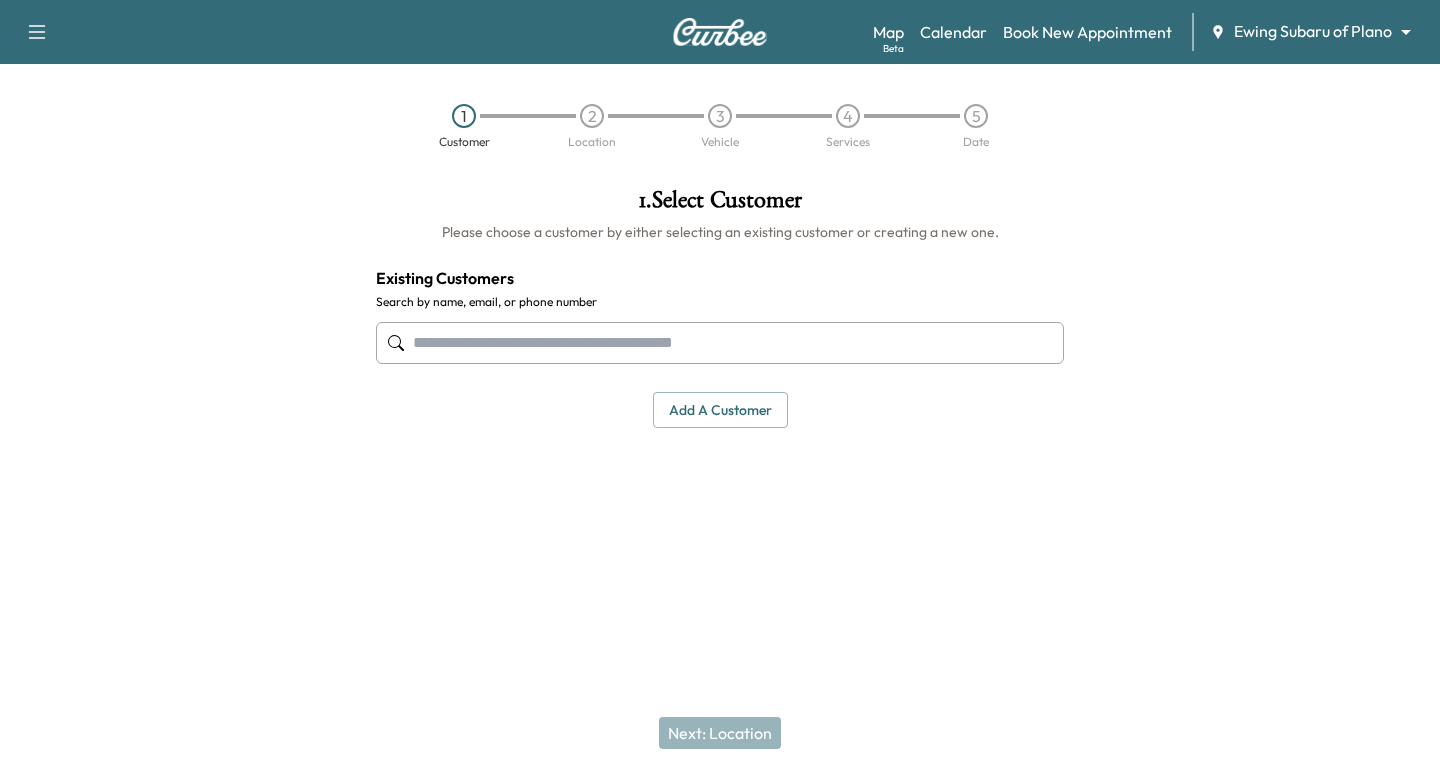 click at bounding box center [720, 343] 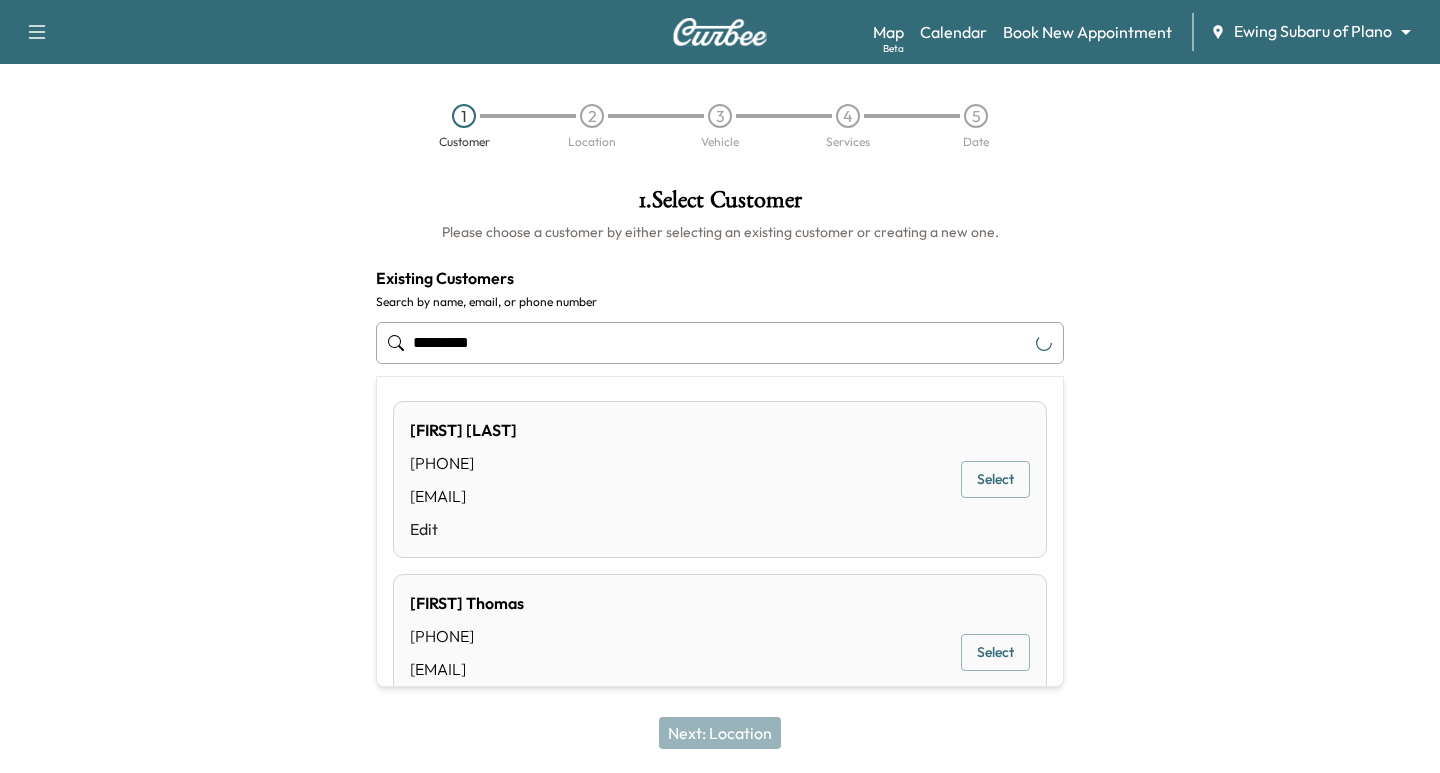 type on "**********" 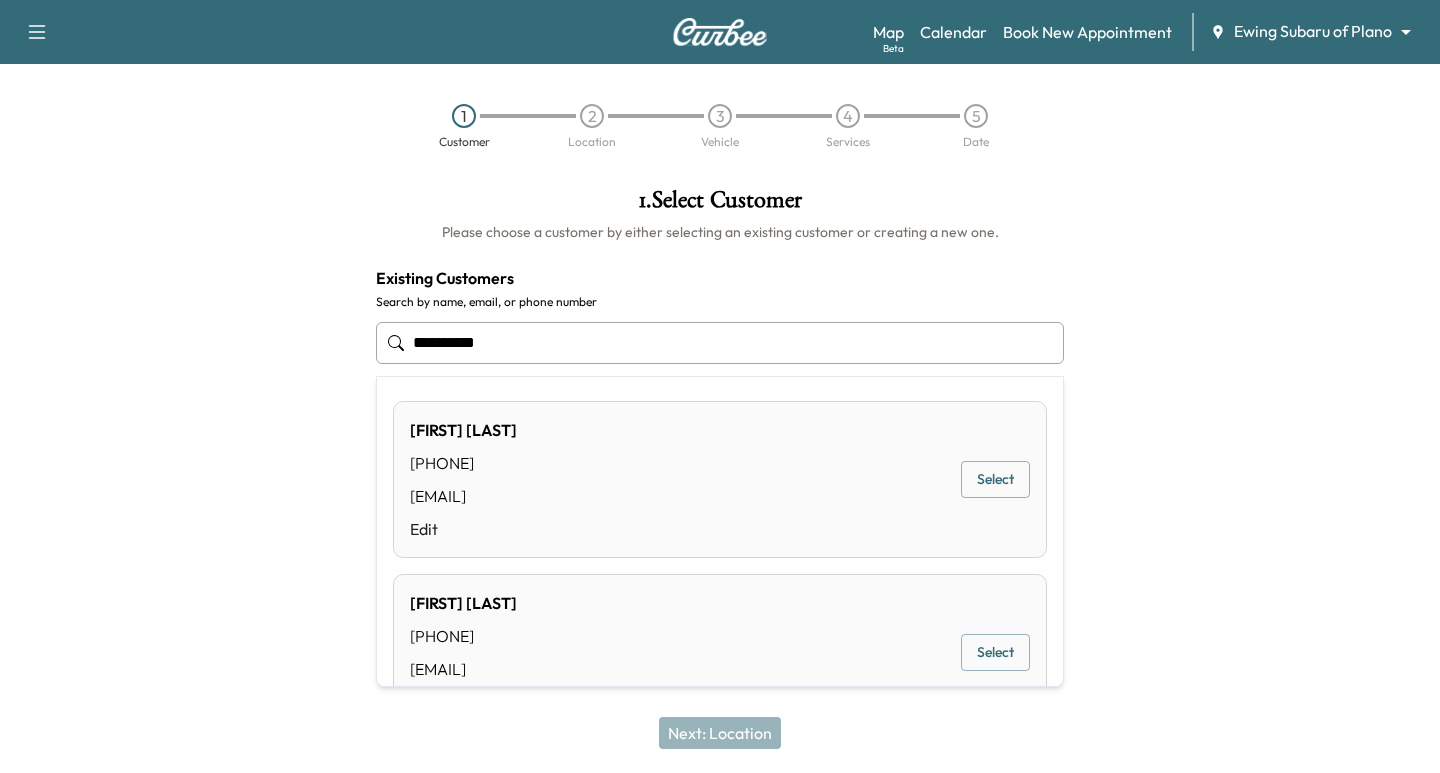 drag, startPoint x: 500, startPoint y: 345, endPoint x: 411, endPoint y: 343, distance: 89.02247 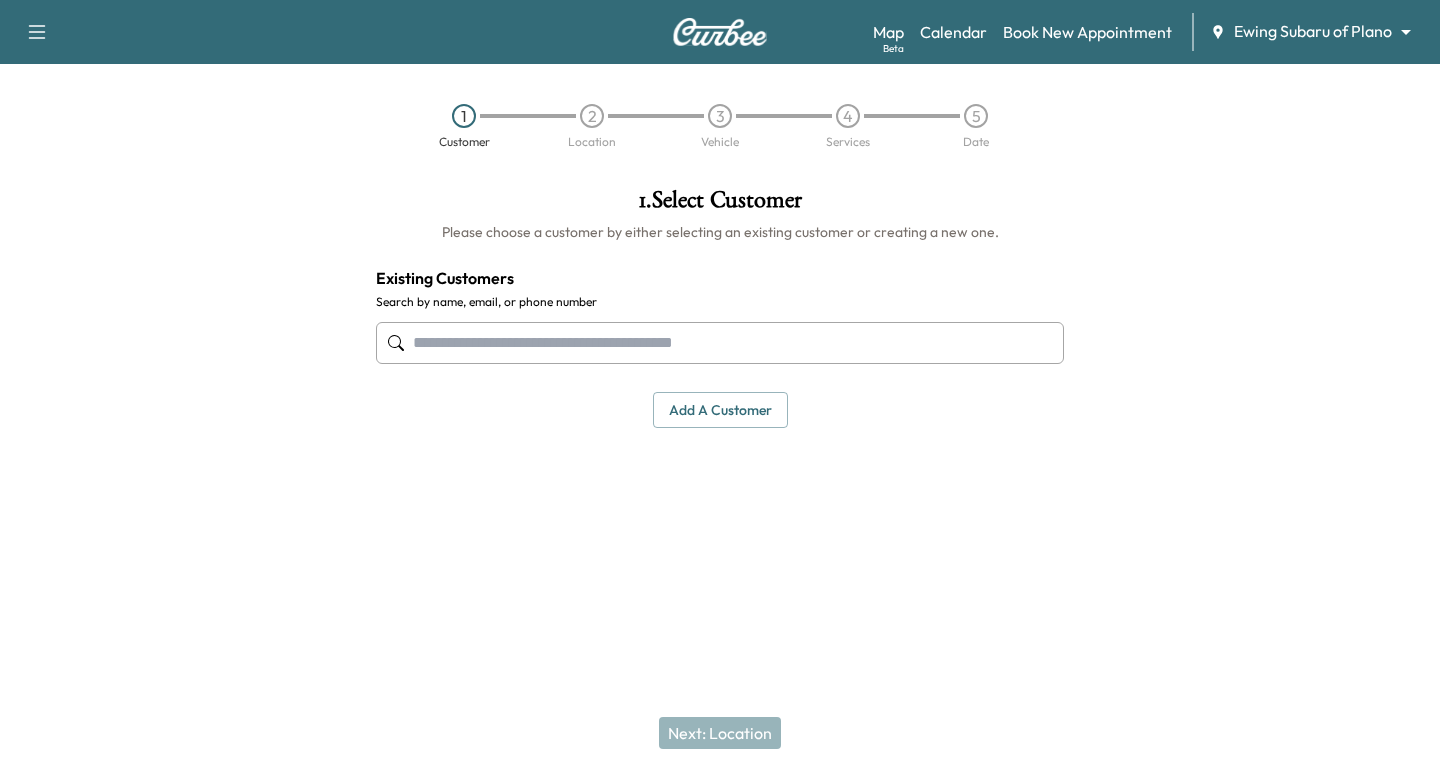 click on "Add a customer" at bounding box center (720, 410) 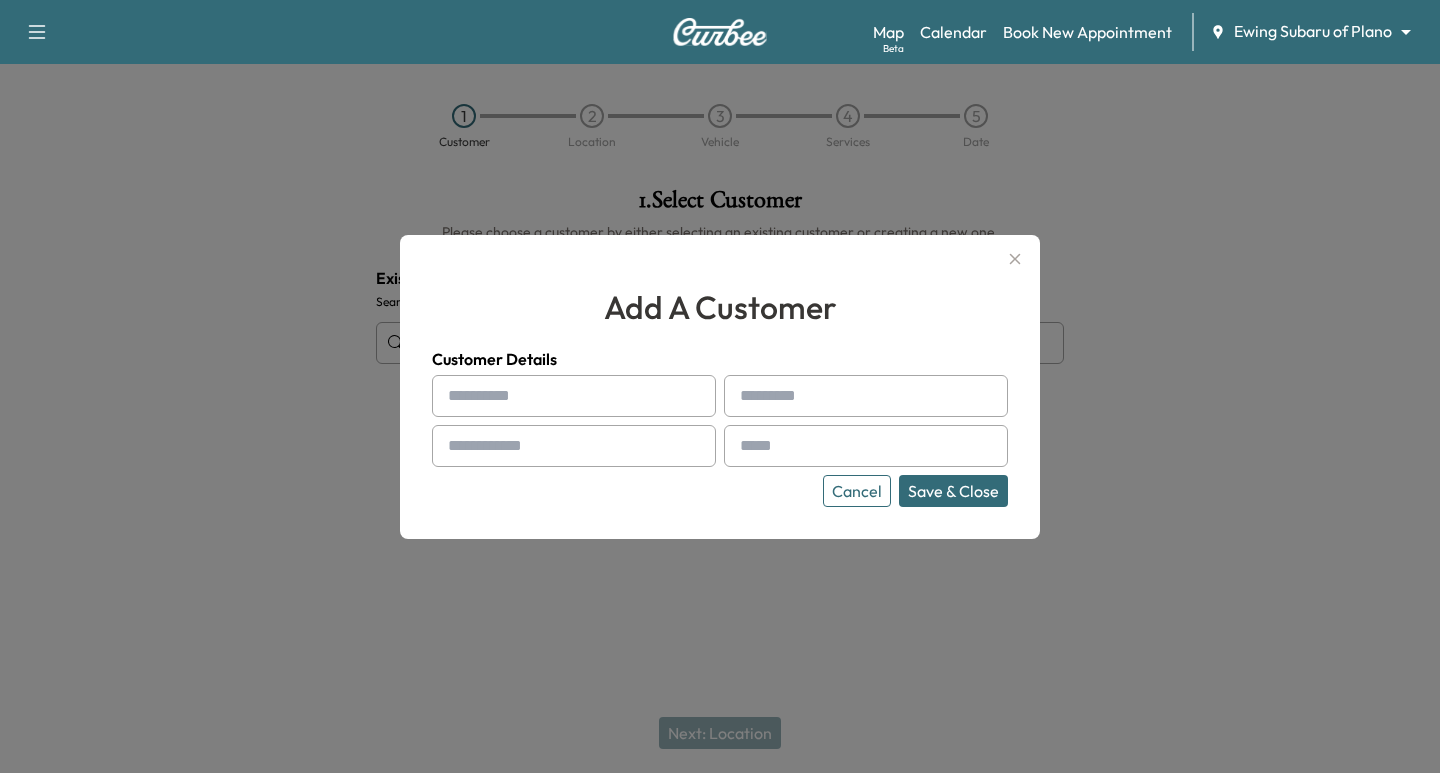 click at bounding box center [574, 446] 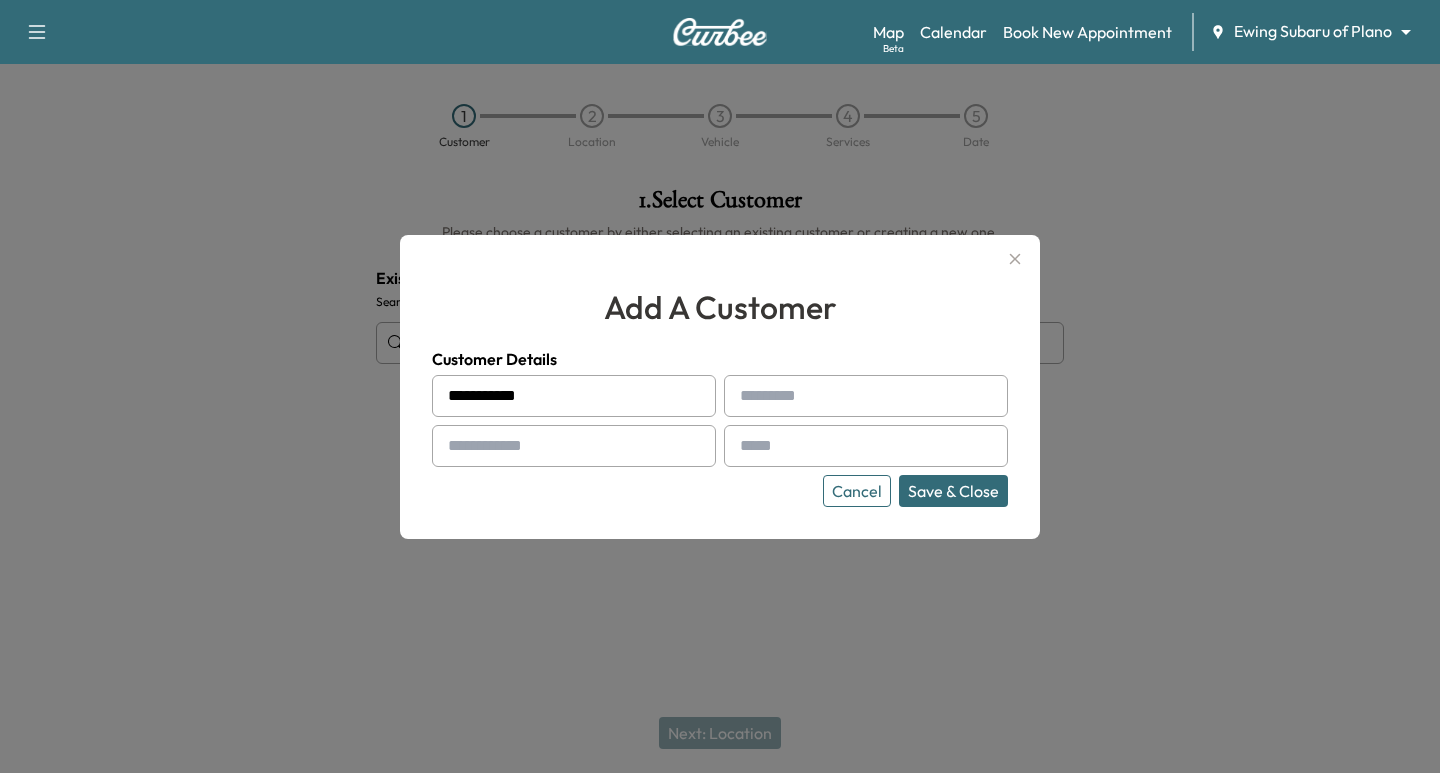 type on "**********" 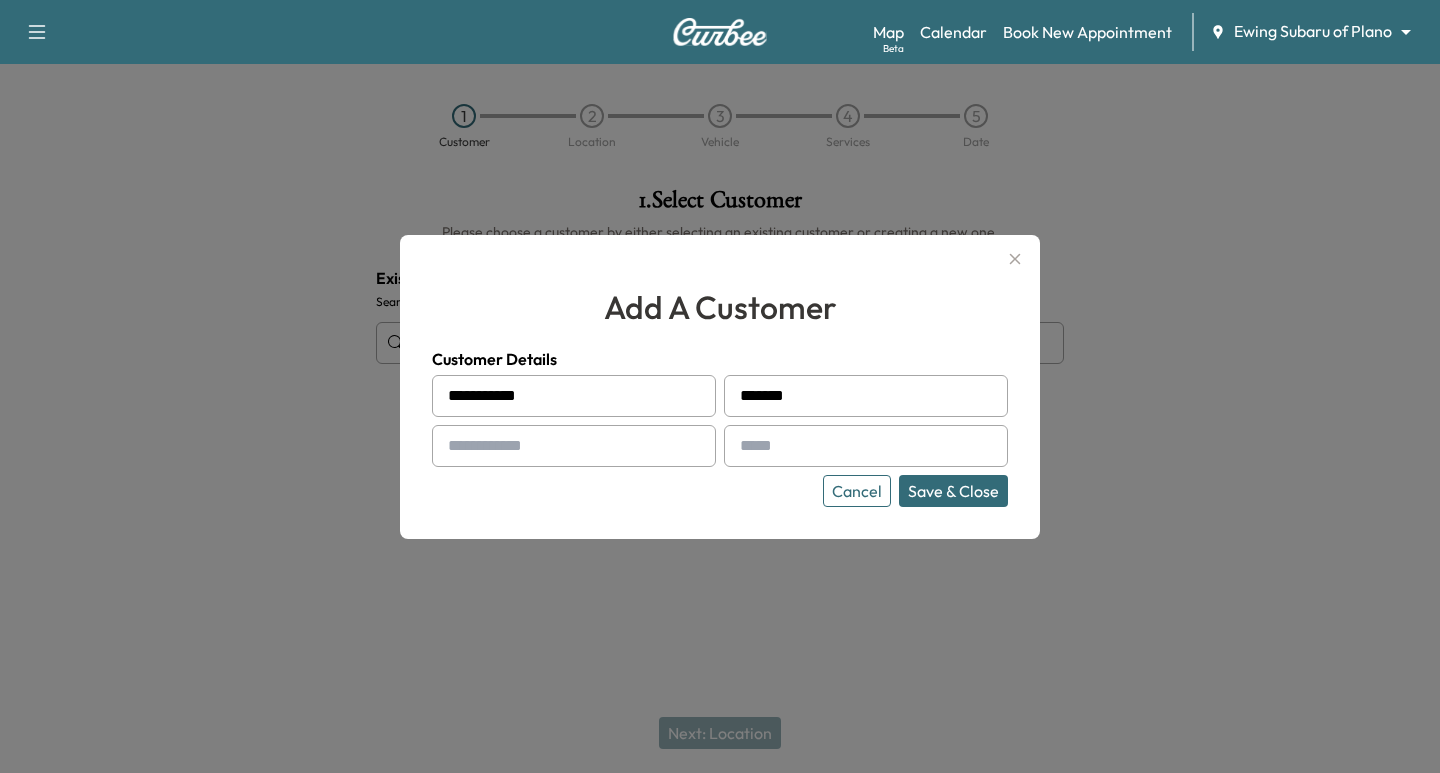 type on "*******" 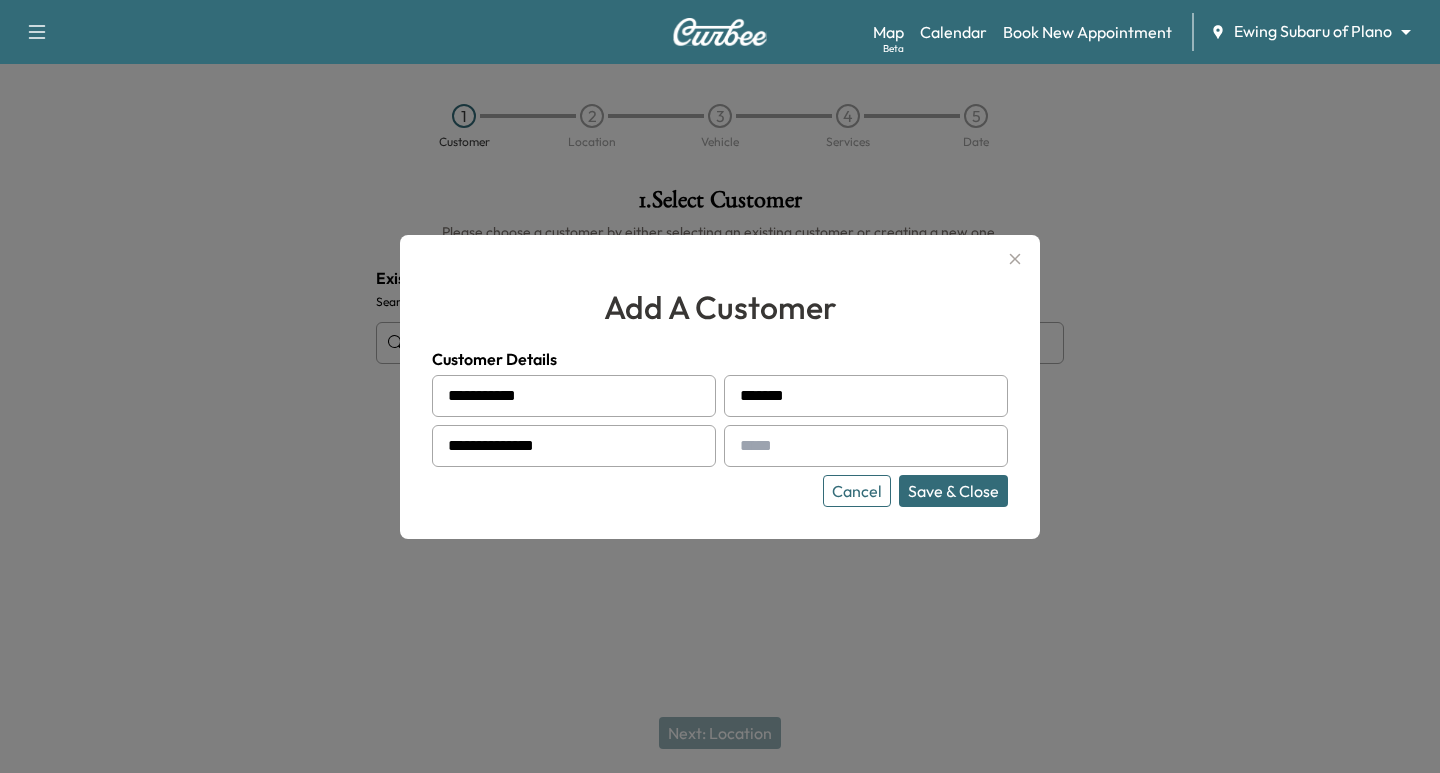 type on "**********" 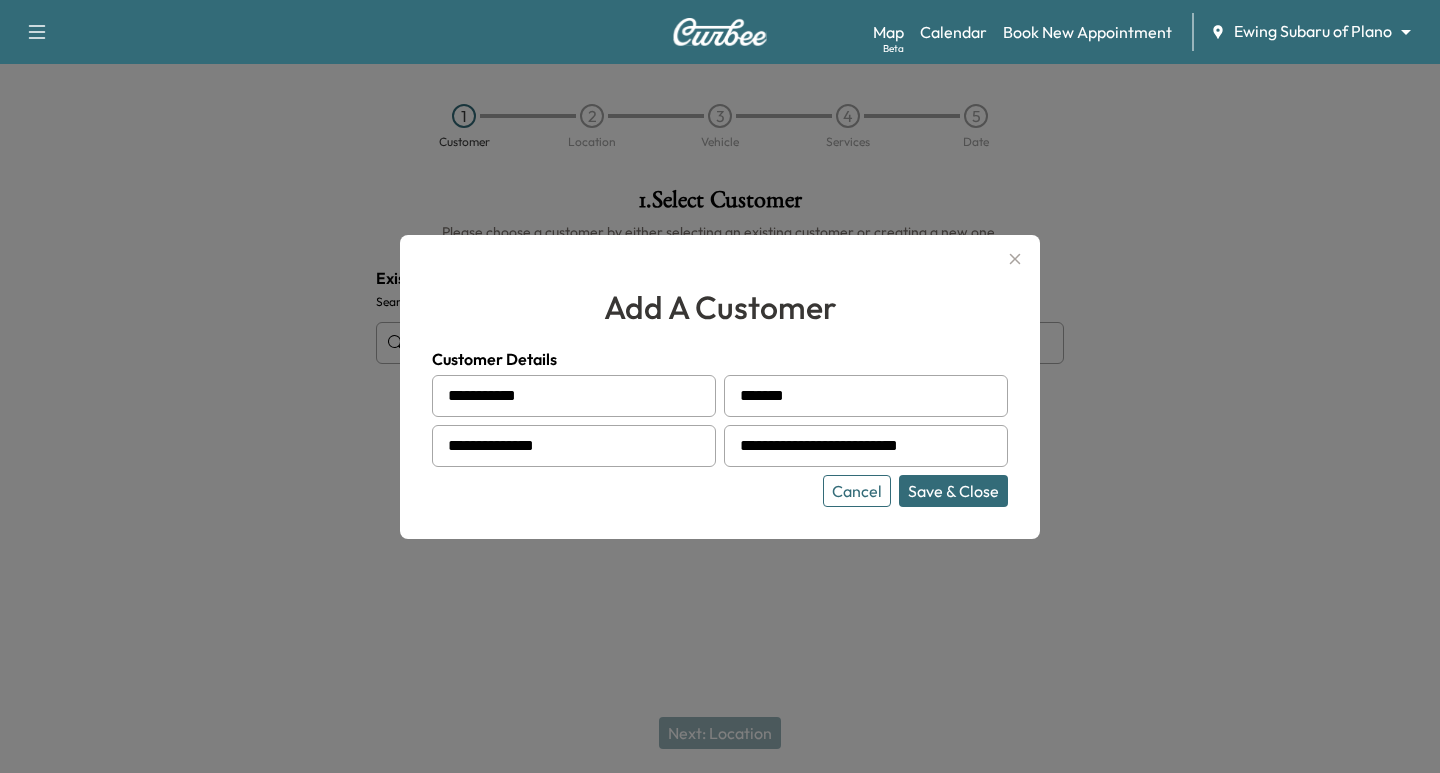 type on "**********" 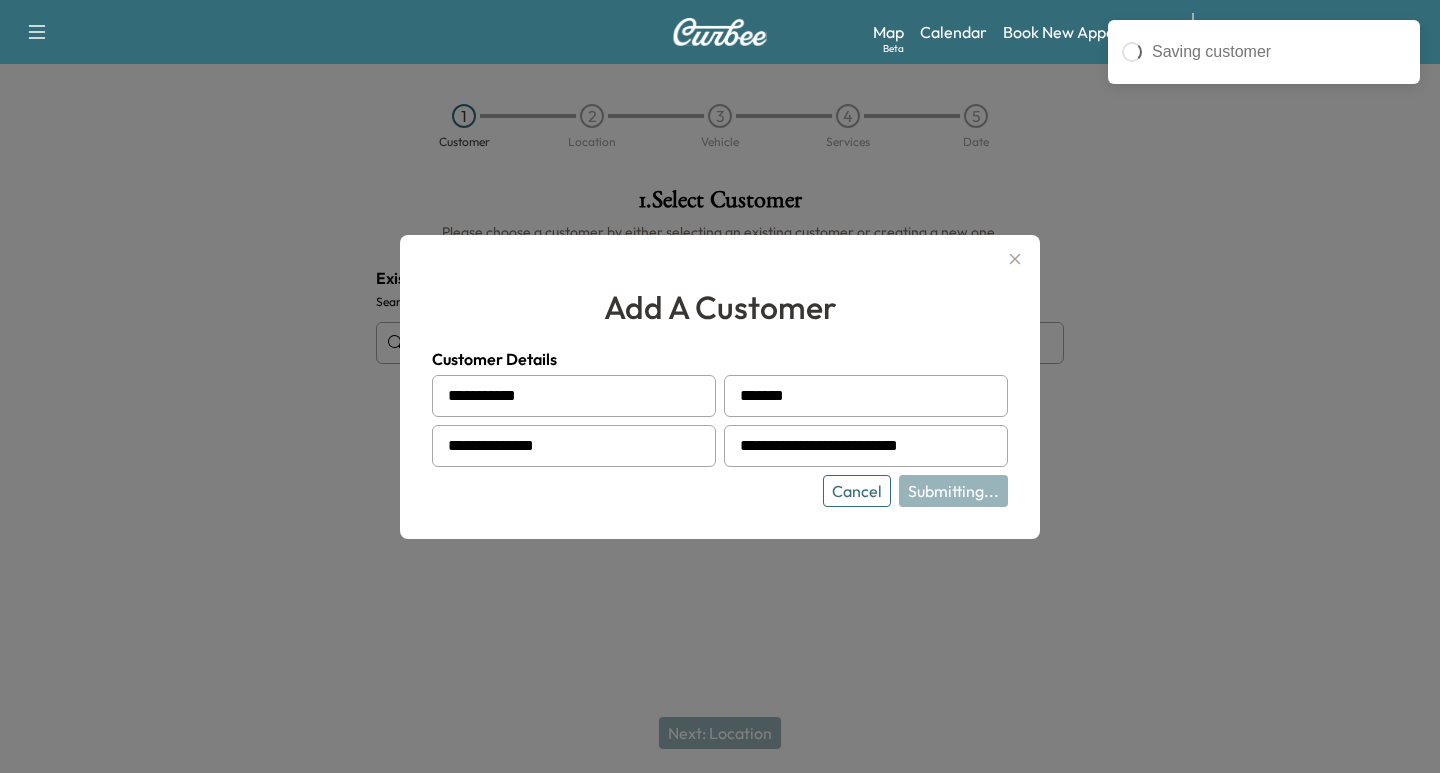 type on "**********" 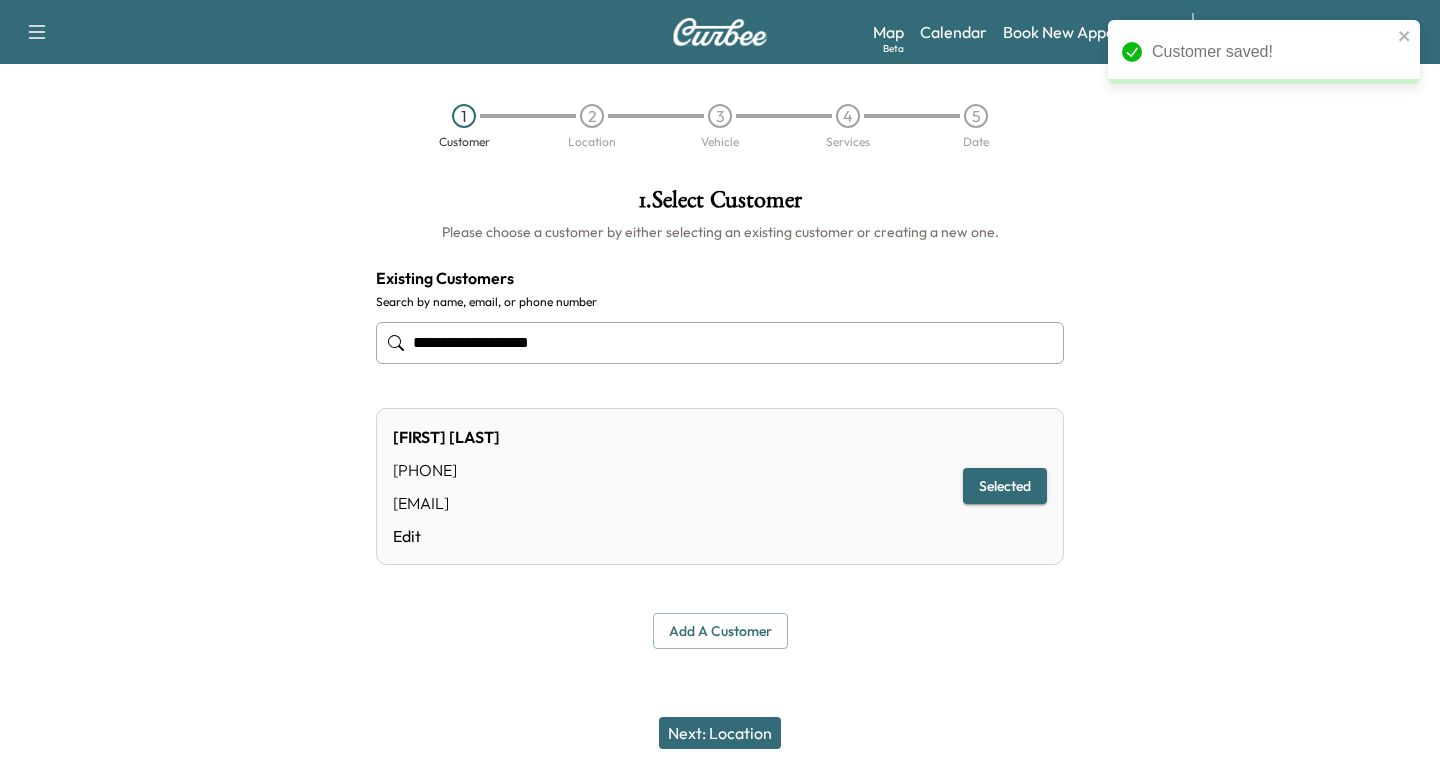 click on "Next: Location" at bounding box center (720, 733) 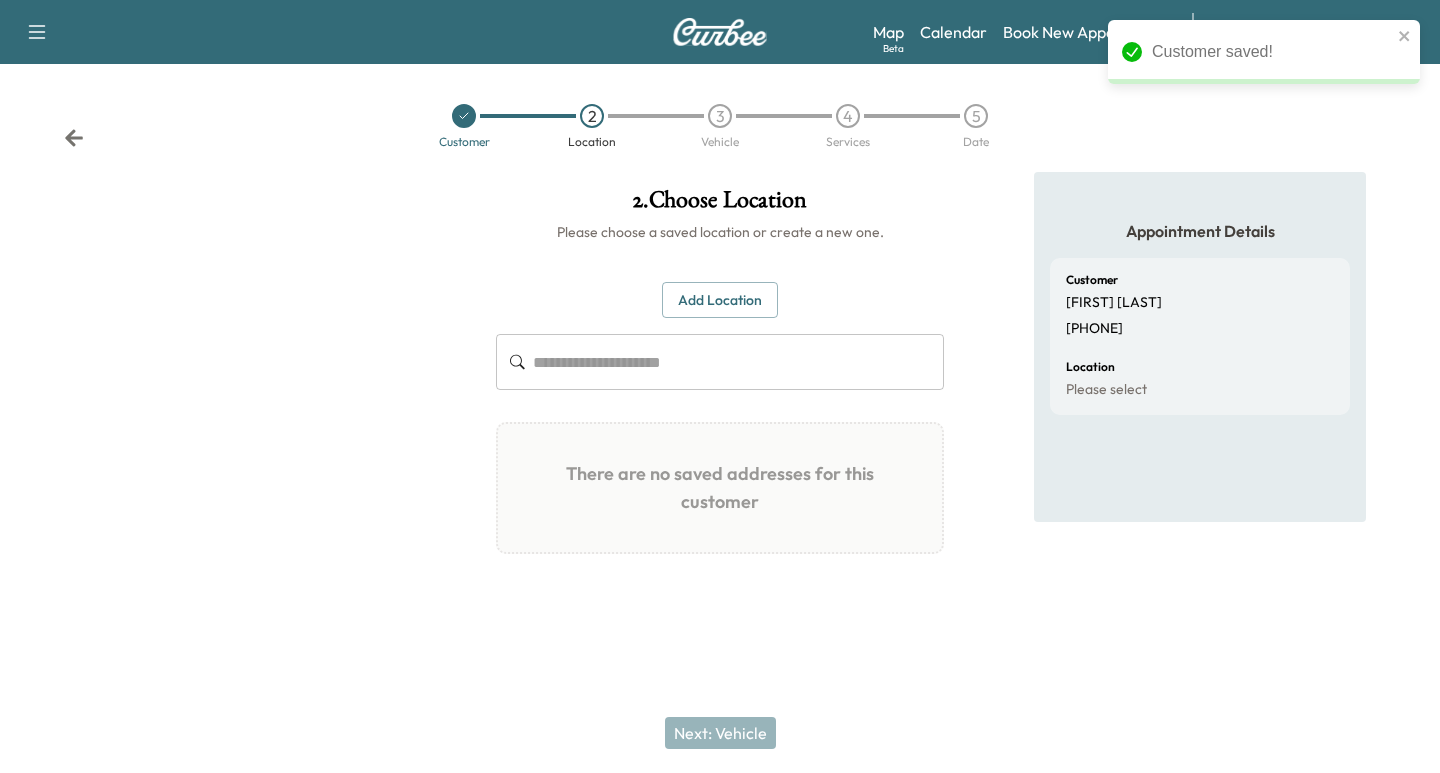 click on "Add Location" at bounding box center [720, 300] 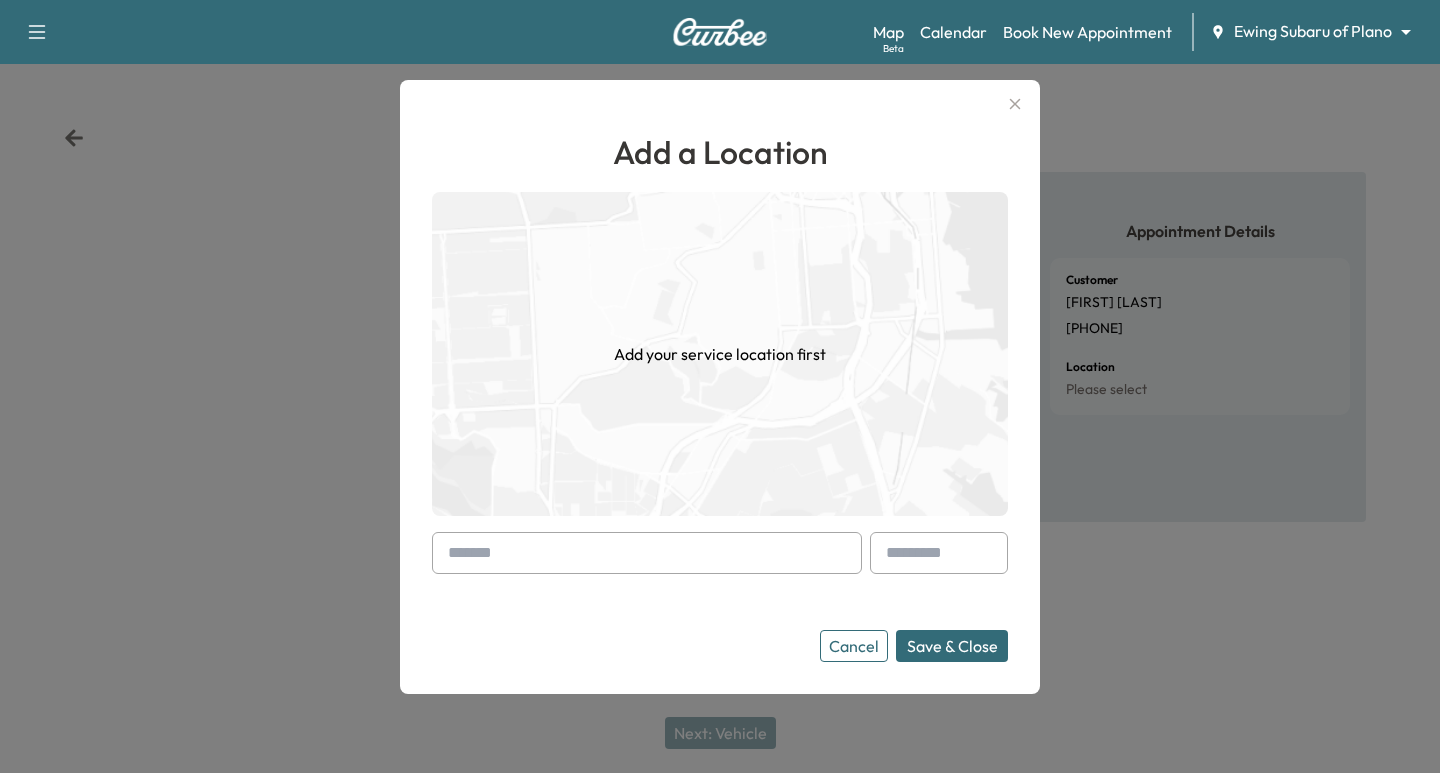 click at bounding box center [647, 553] 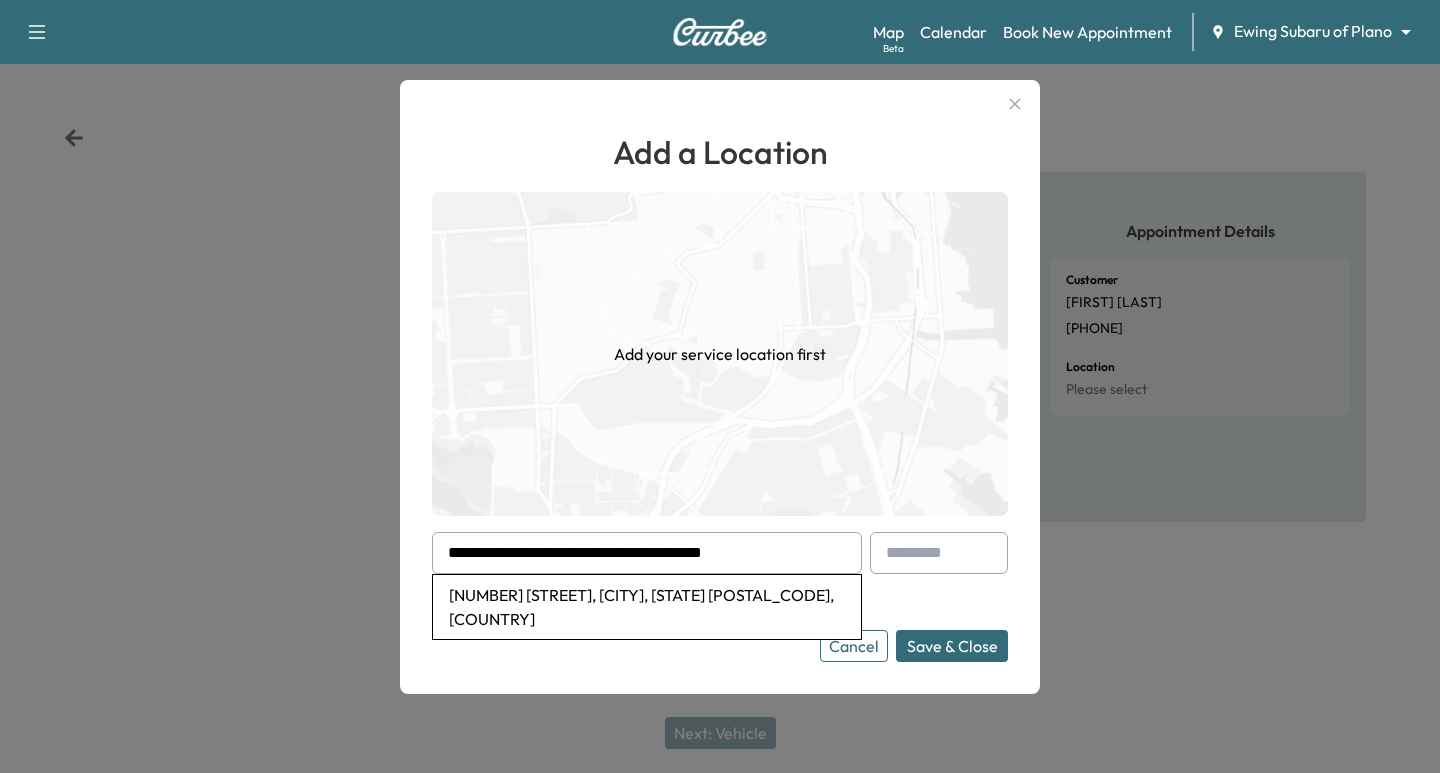 click on "[NUMBER] [STREET], [CITY], [STATE] [POSTAL_CODE], [COUNTRY]" at bounding box center [647, 607] 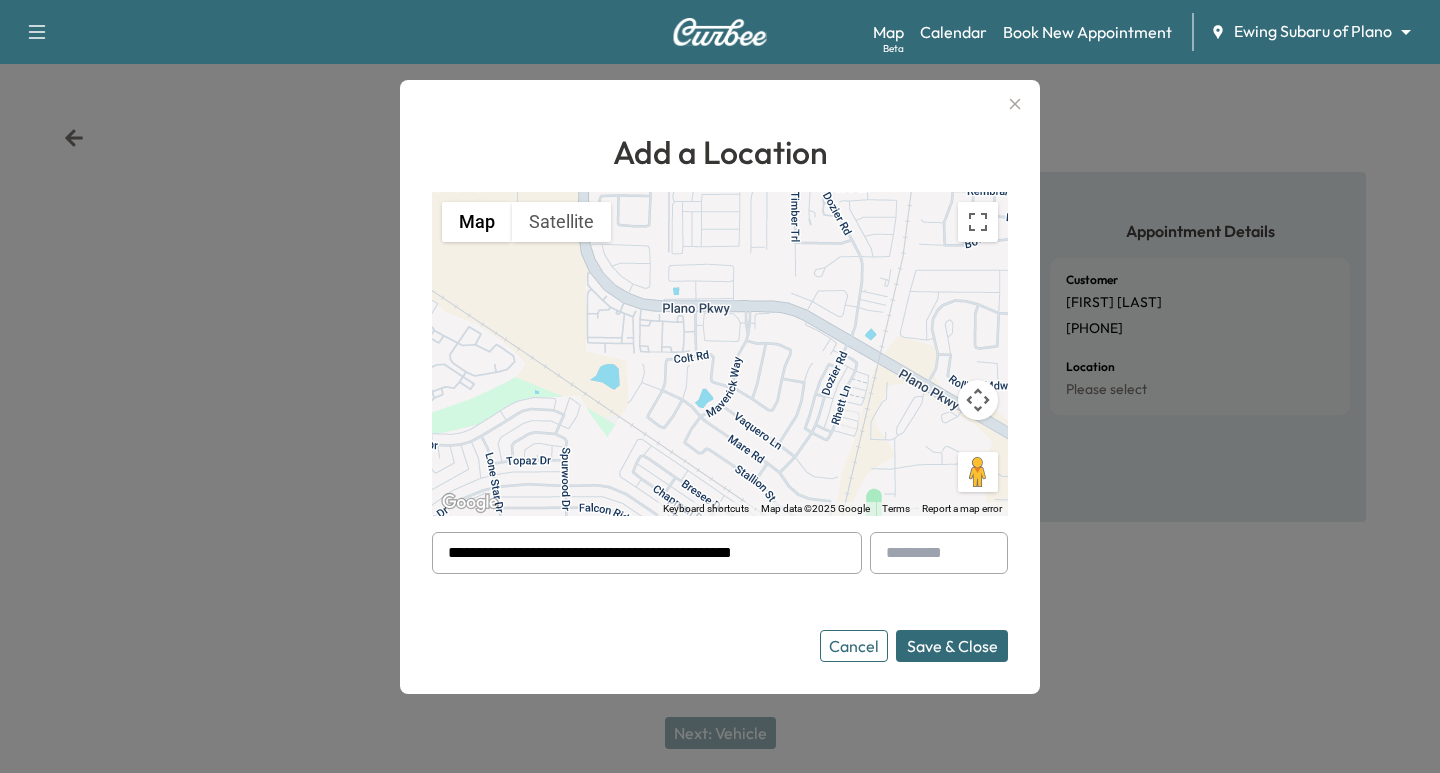 click on "Save & Close" at bounding box center [952, 646] 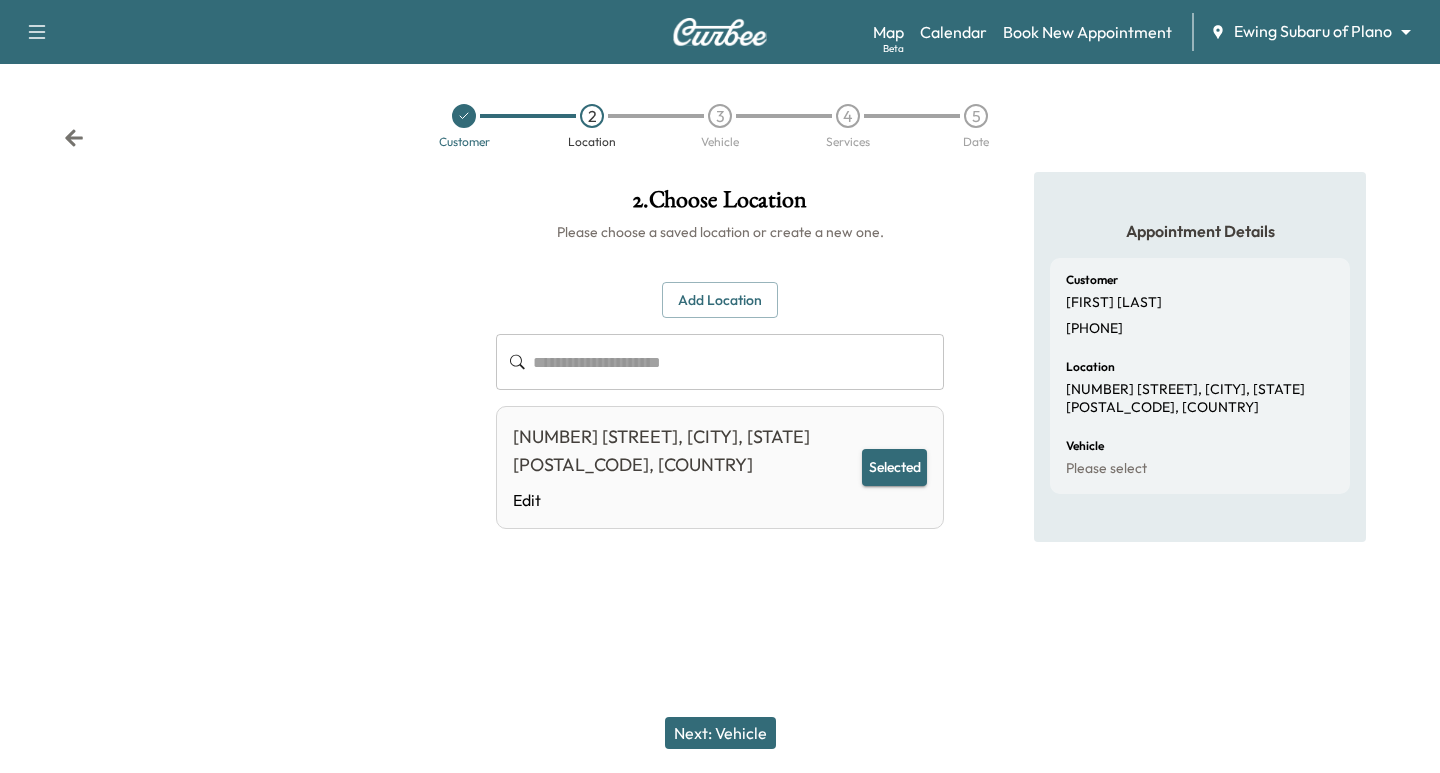 click on "Next: Vehicle" at bounding box center (720, 733) 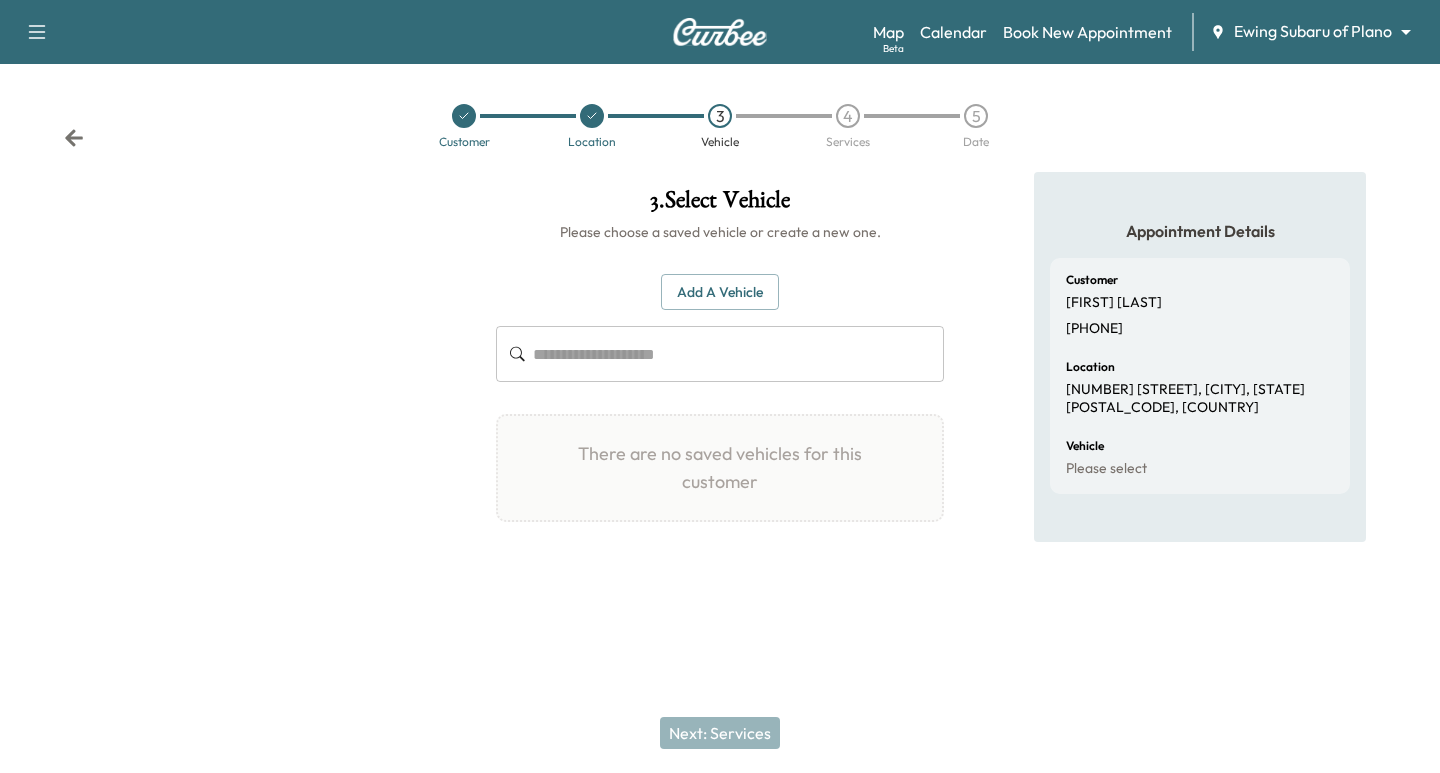 click on "Add a Vehicle" at bounding box center [720, 292] 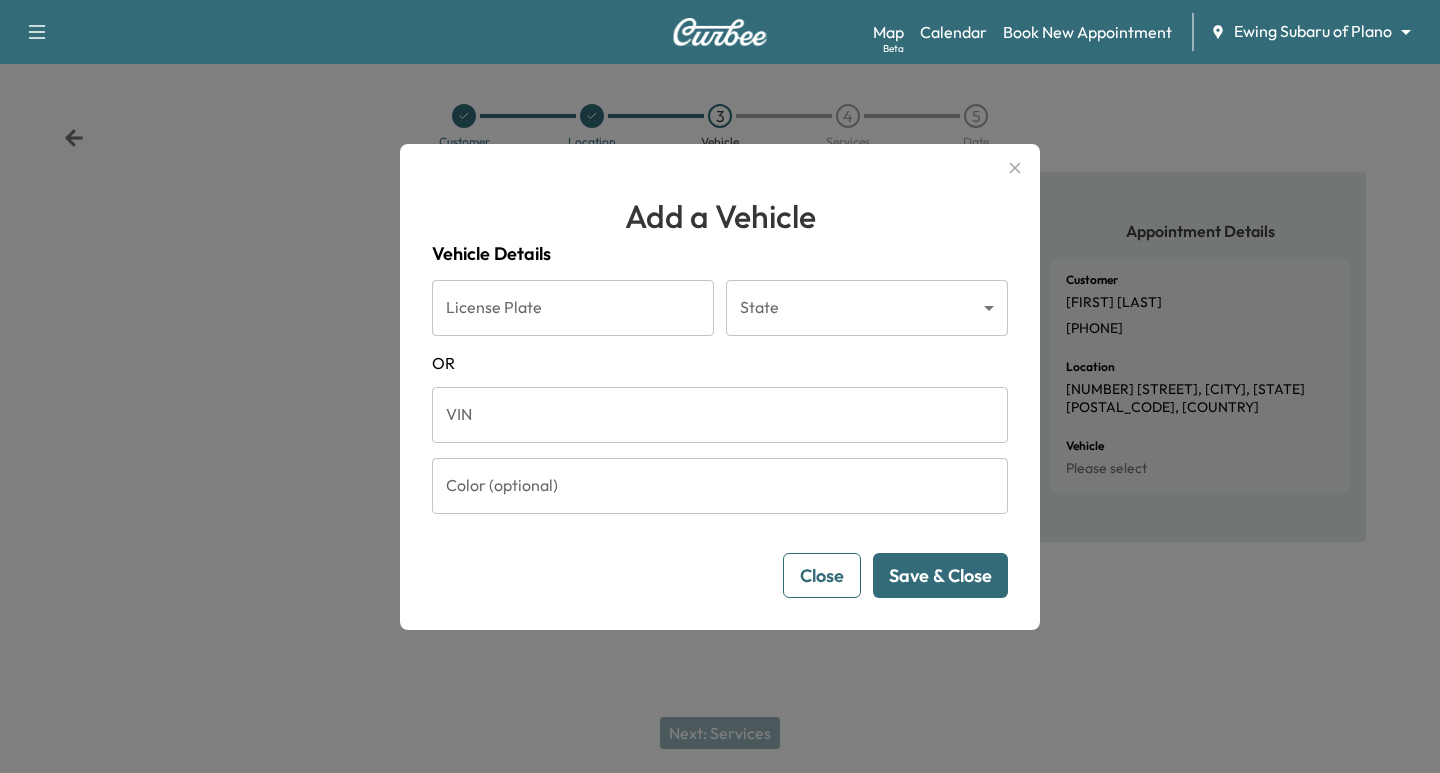 click on "VIN" at bounding box center (720, 415) 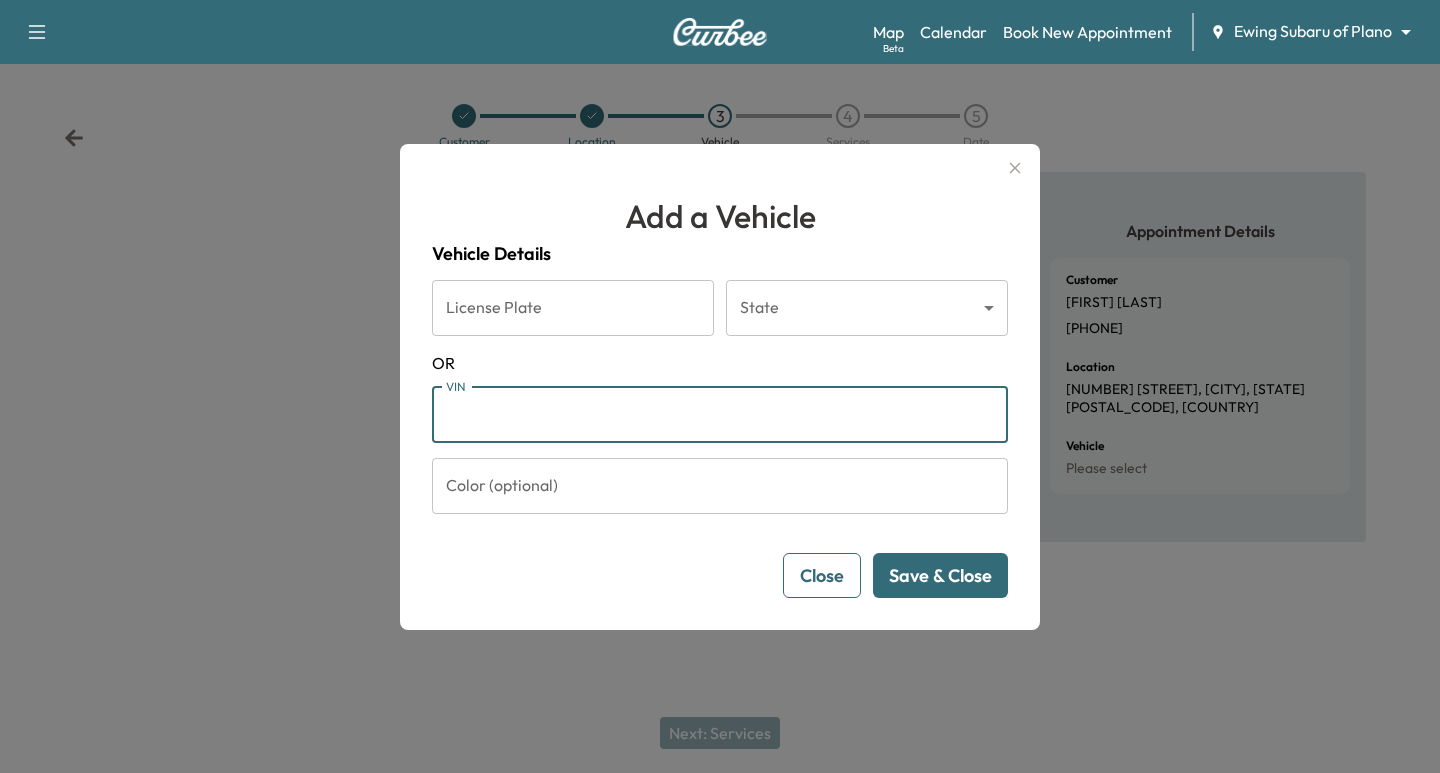paste on "**********" 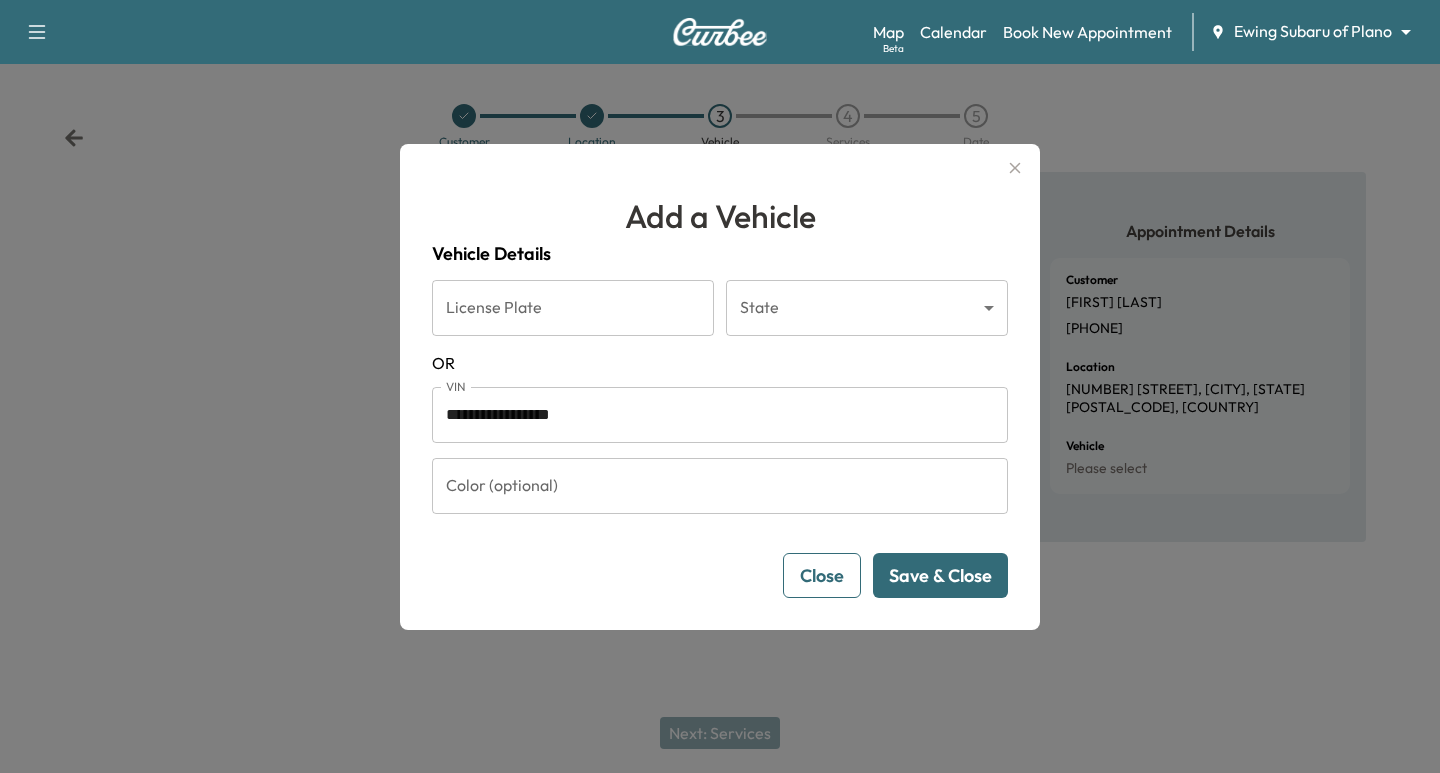 drag, startPoint x: 939, startPoint y: 584, endPoint x: 930, endPoint y: 631, distance: 47.853943 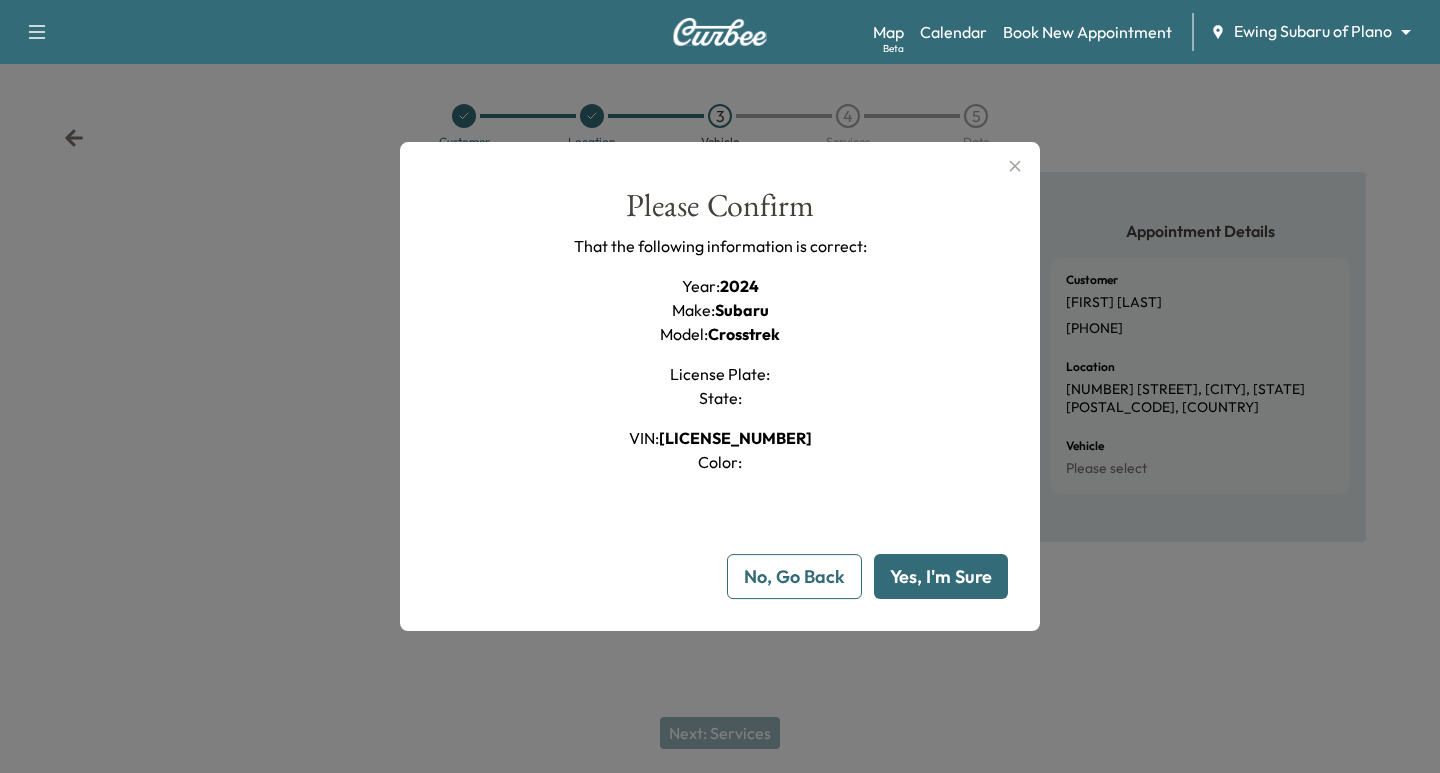 click on "Yes, I'm Sure" at bounding box center [941, 576] 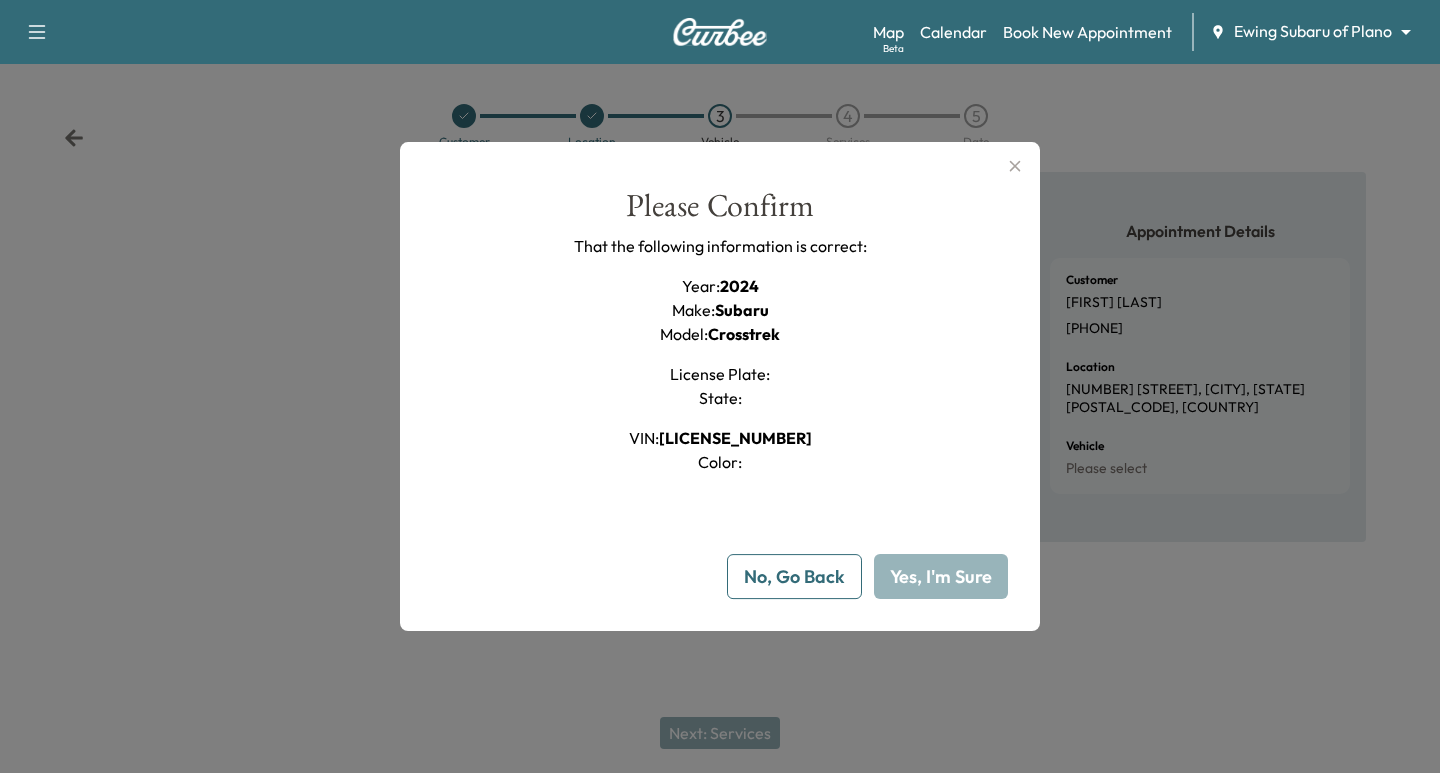 type 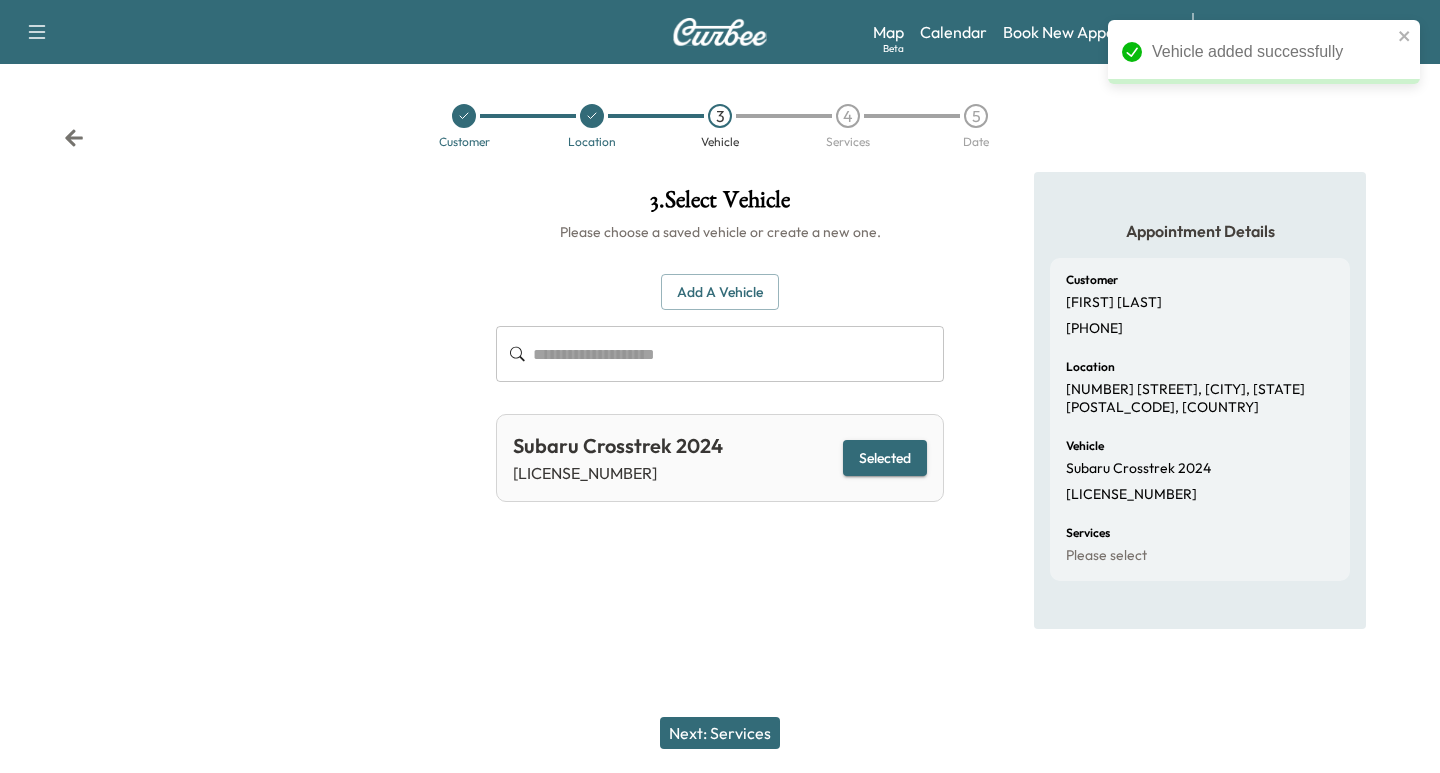 click on "Next: Services" at bounding box center (720, 733) 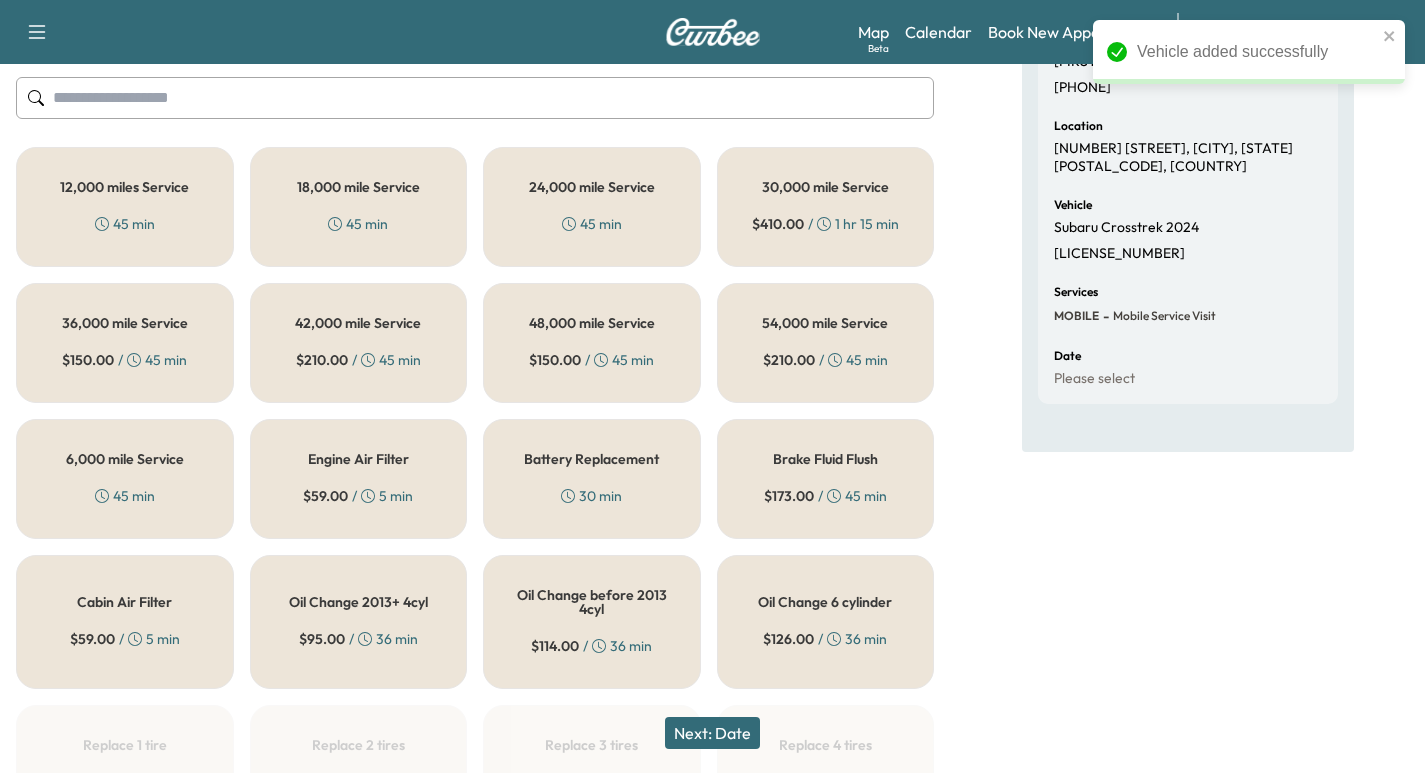 scroll, scrollTop: 250, scrollLeft: 0, axis: vertical 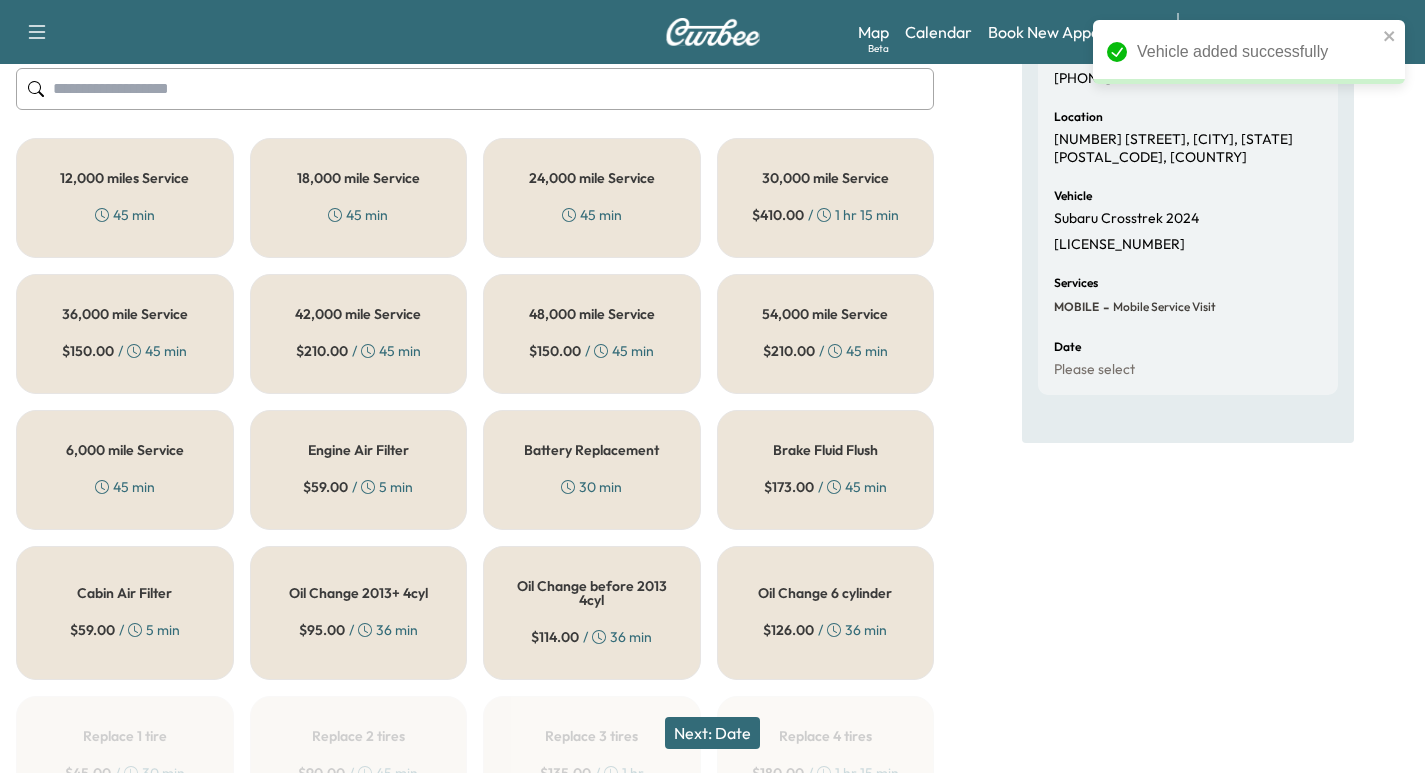 click on "6,000 mile Service 45 min" at bounding box center (125, 470) 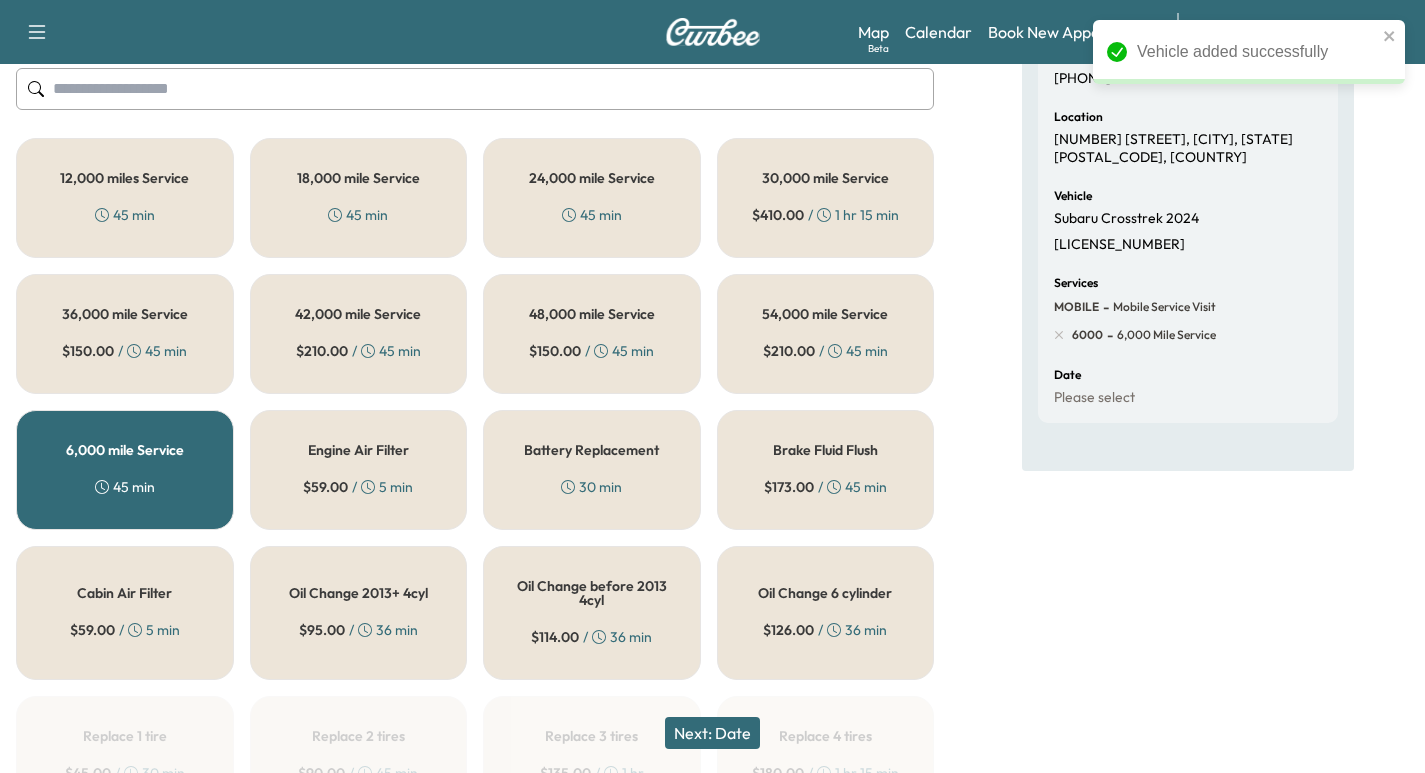 click on "Next: Date" at bounding box center [712, 733] 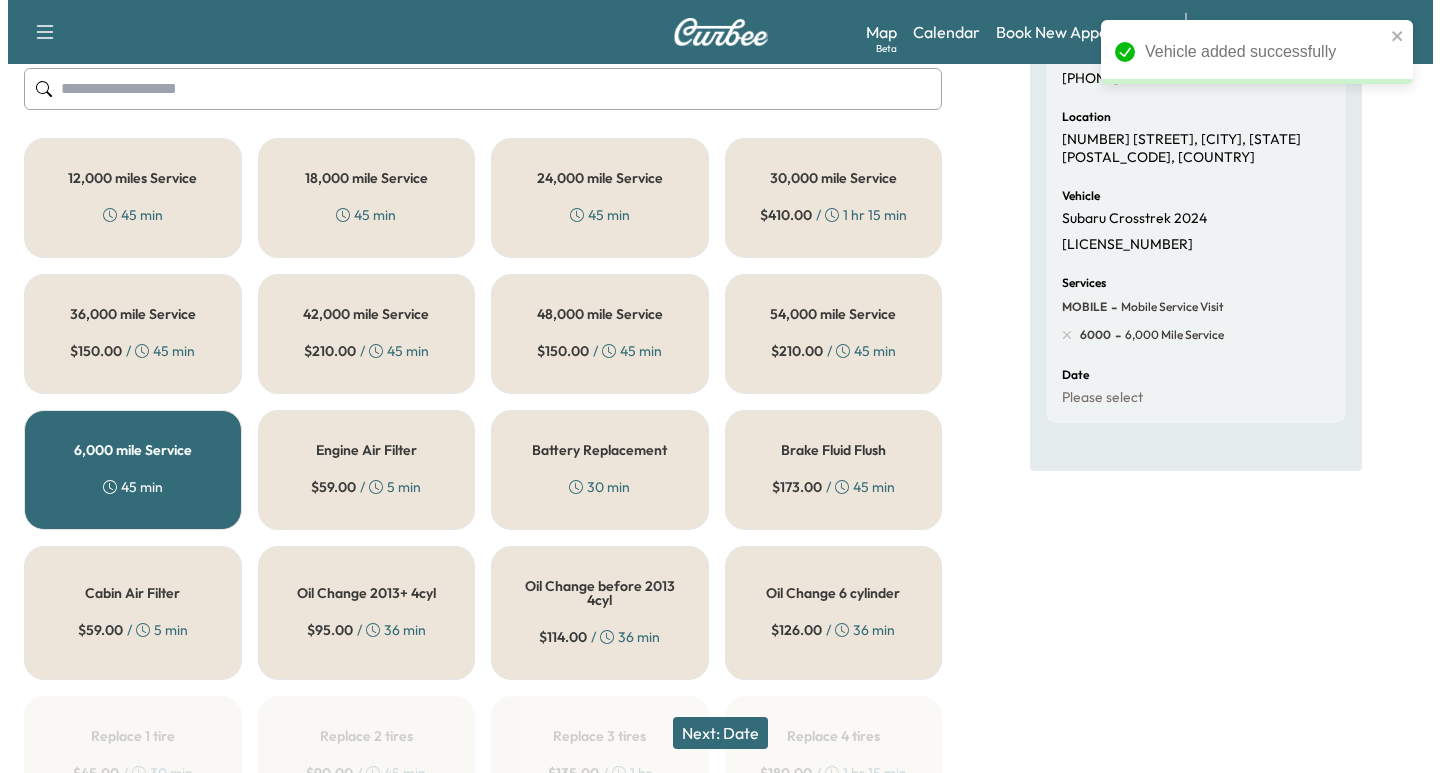 scroll, scrollTop: 0, scrollLeft: 0, axis: both 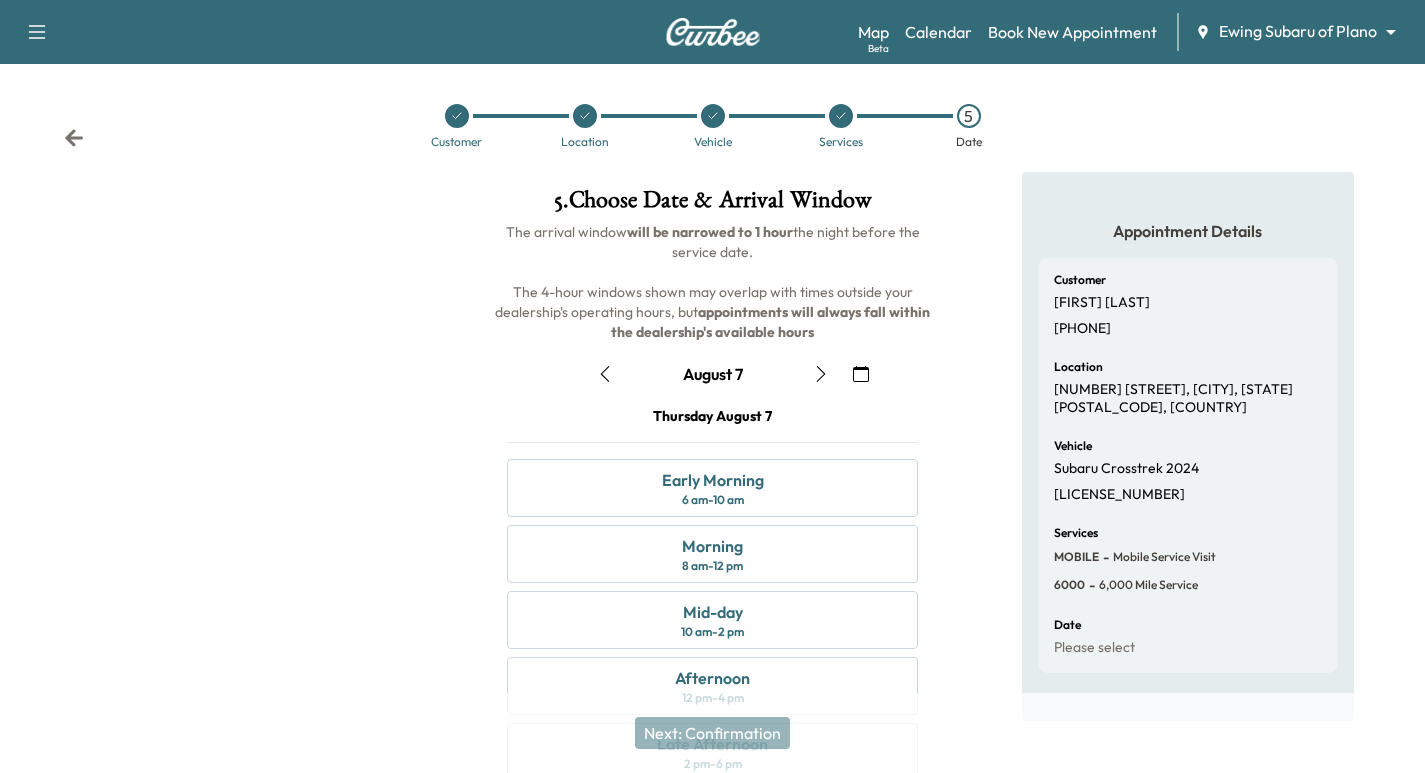 click at bounding box center [585, 116] 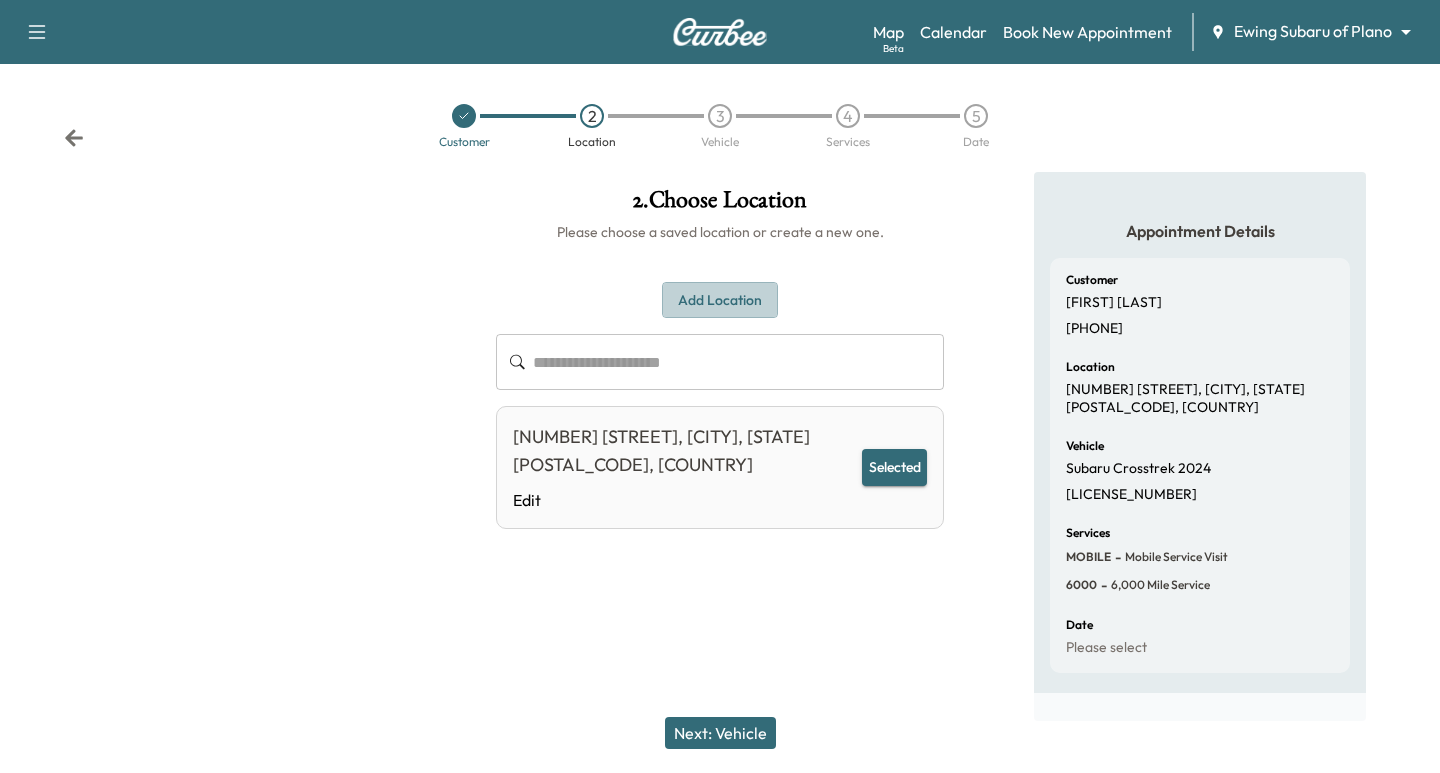 click on "Add Location" at bounding box center (720, 300) 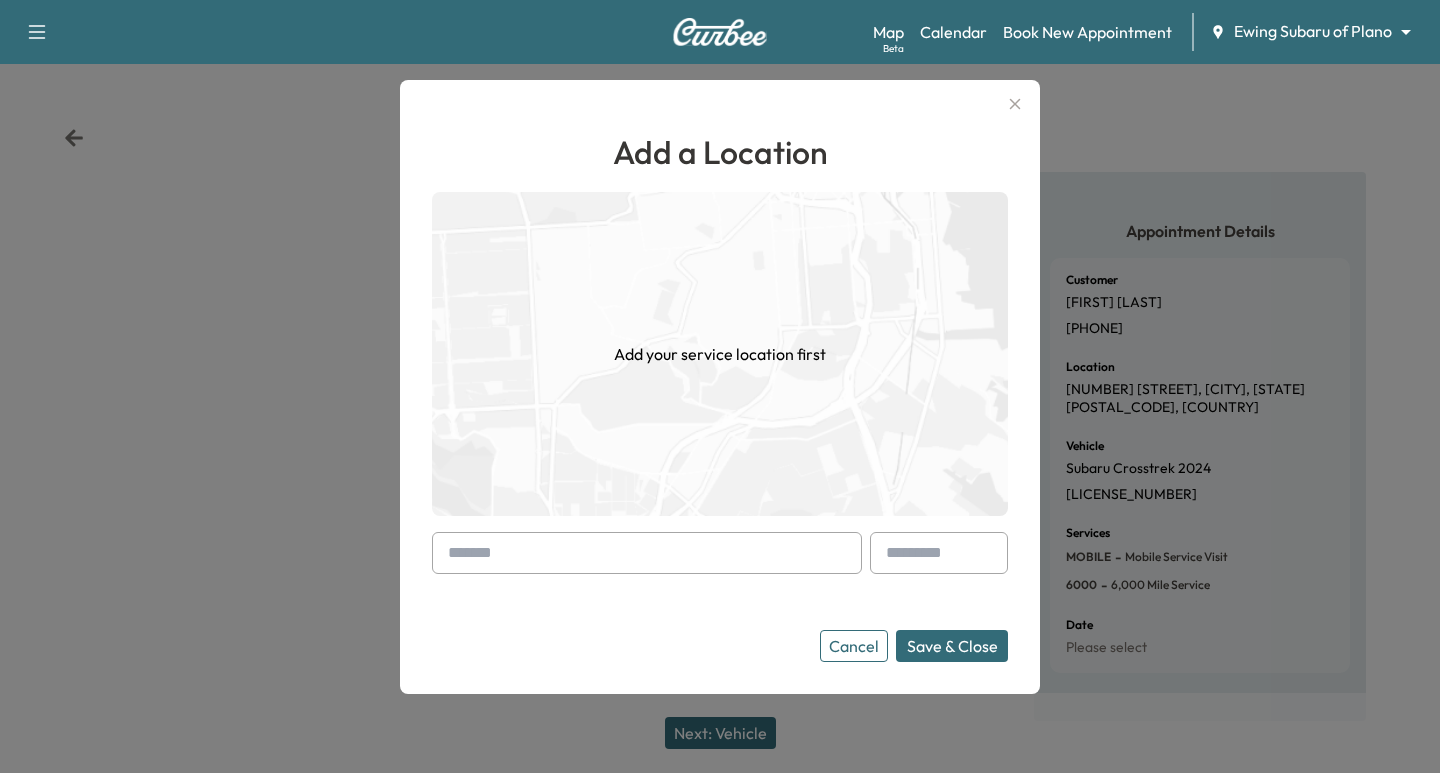 click at bounding box center [647, 553] 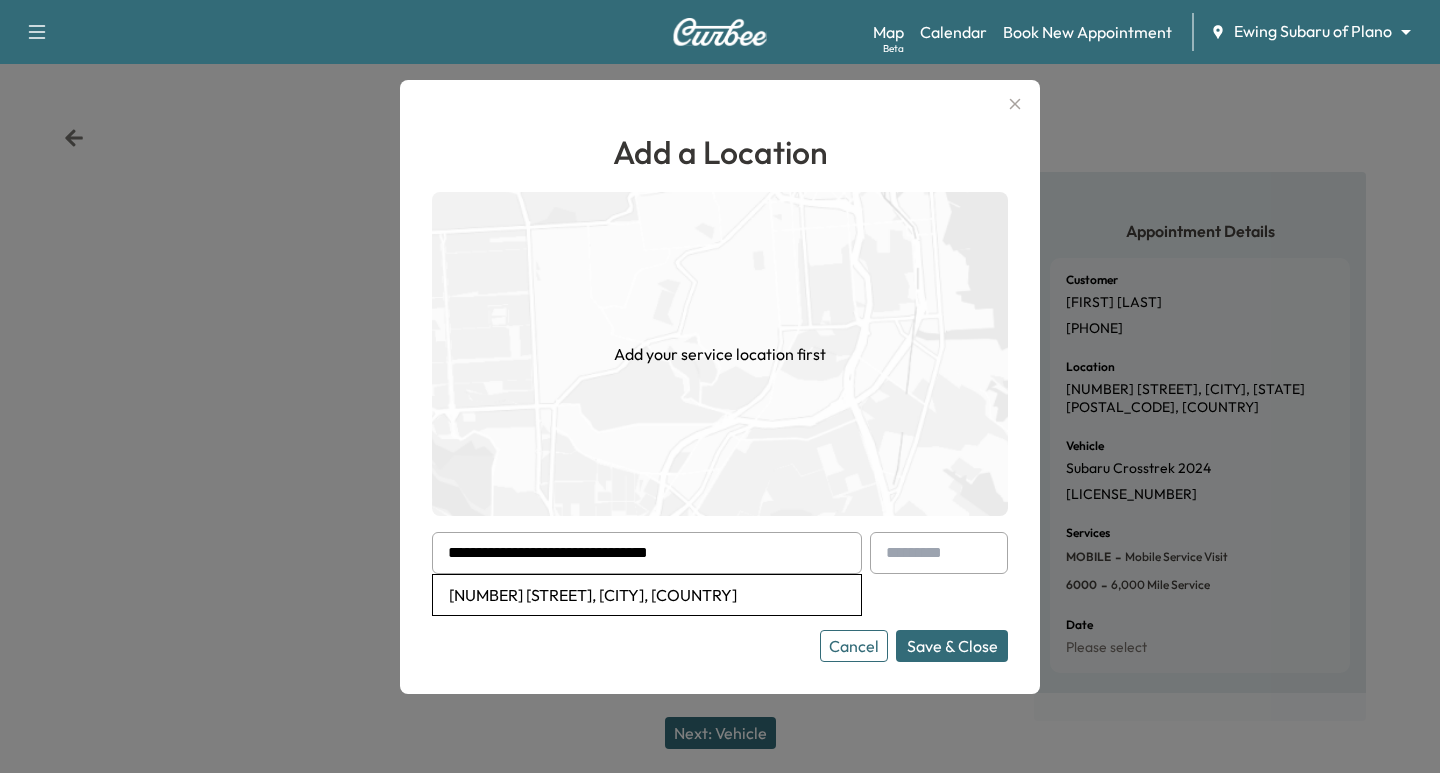 click on "[NUMBER] [STREET], [CITY], [COUNTRY]" at bounding box center [647, 595] 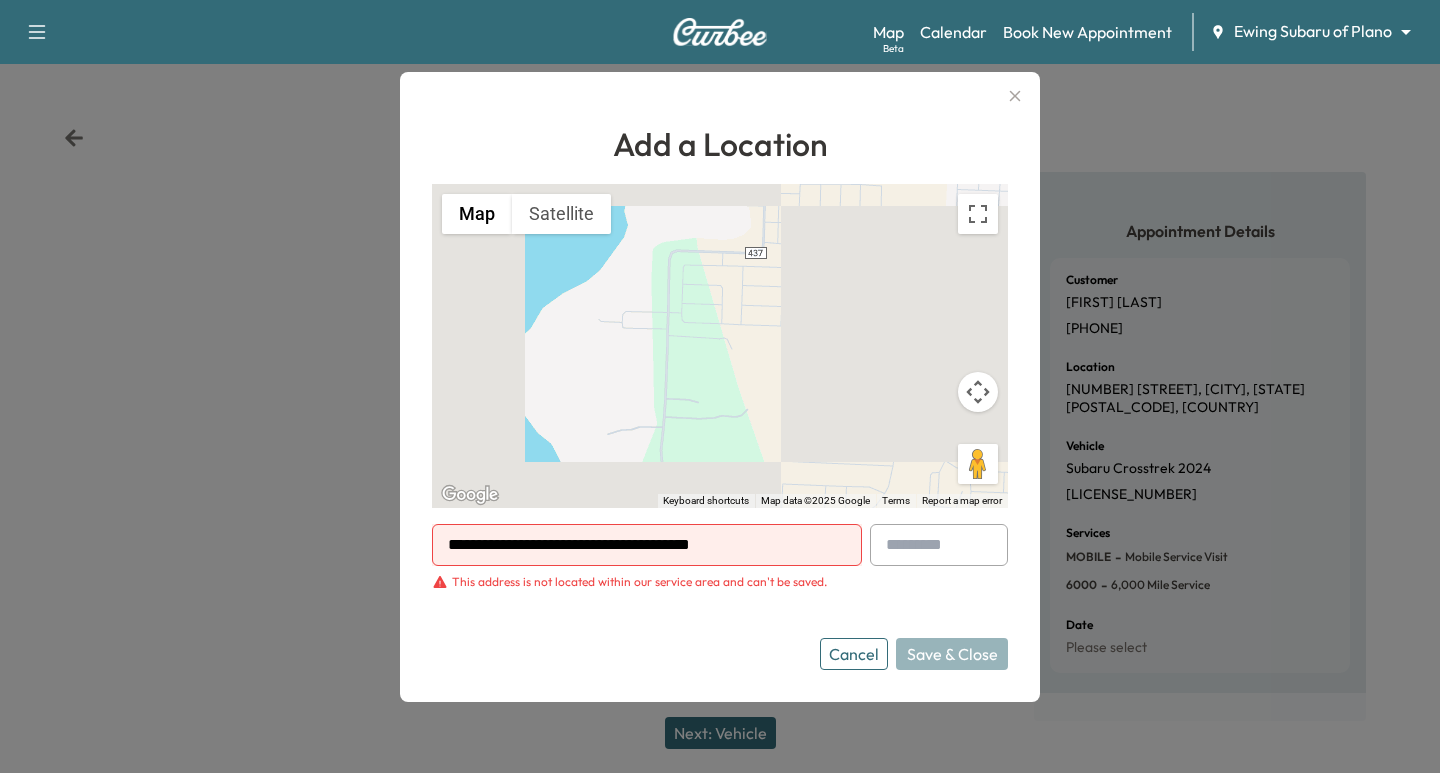 click 